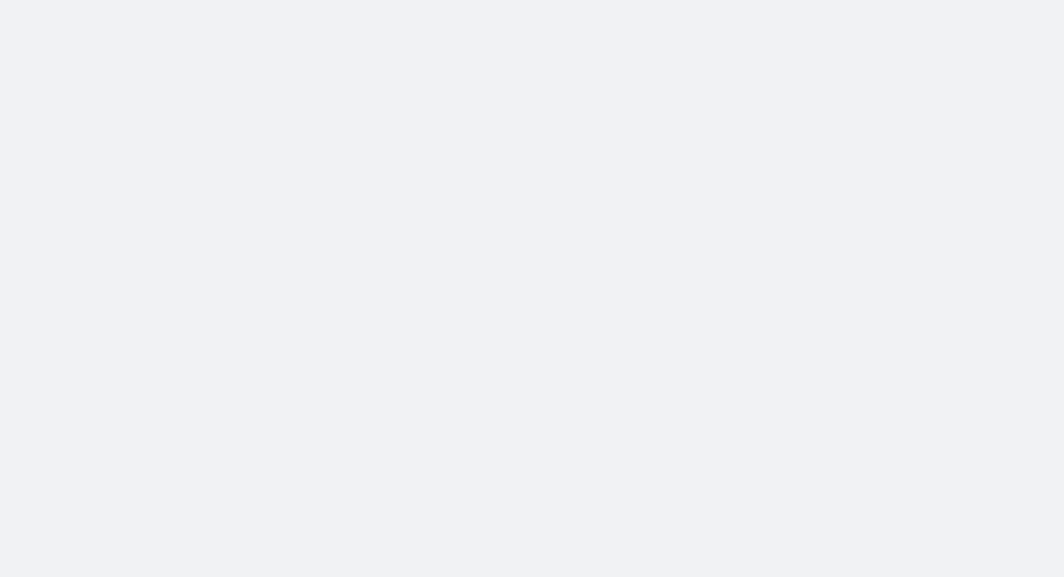 scroll, scrollTop: 0, scrollLeft: 0, axis: both 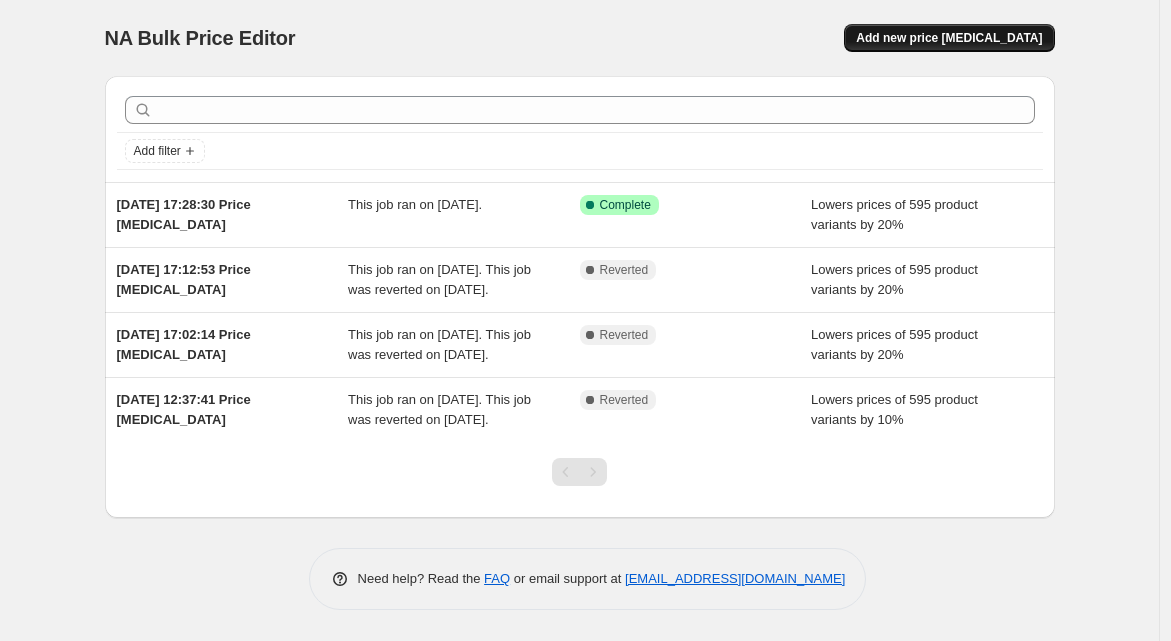 click on "Add new price [MEDICAL_DATA]" at bounding box center (949, 38) 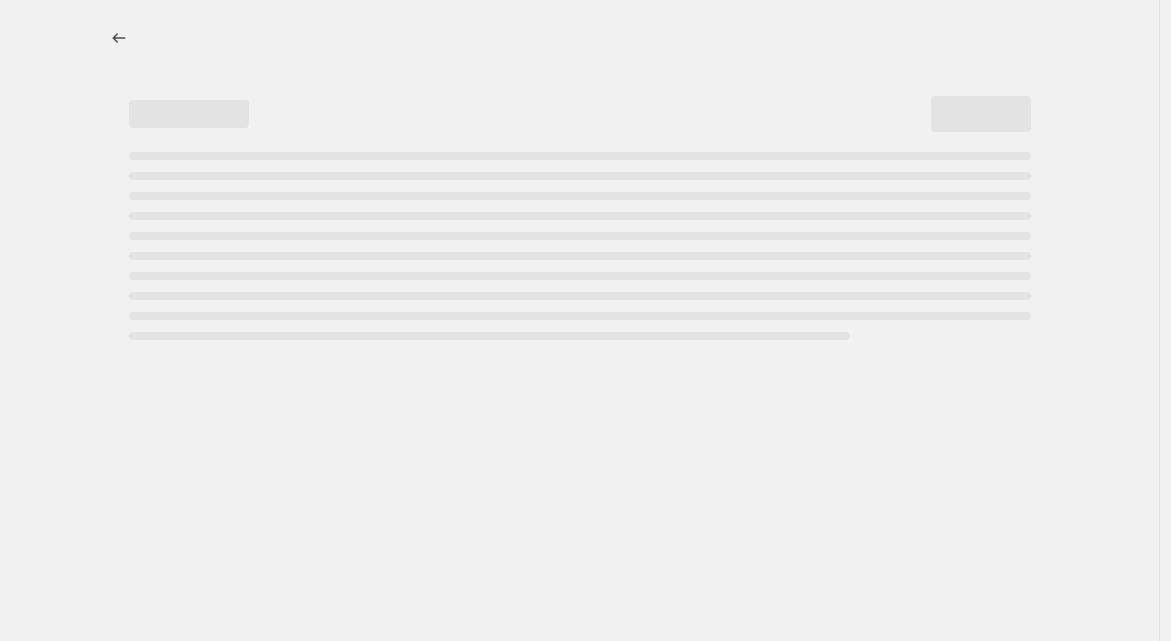 select on "percentage" 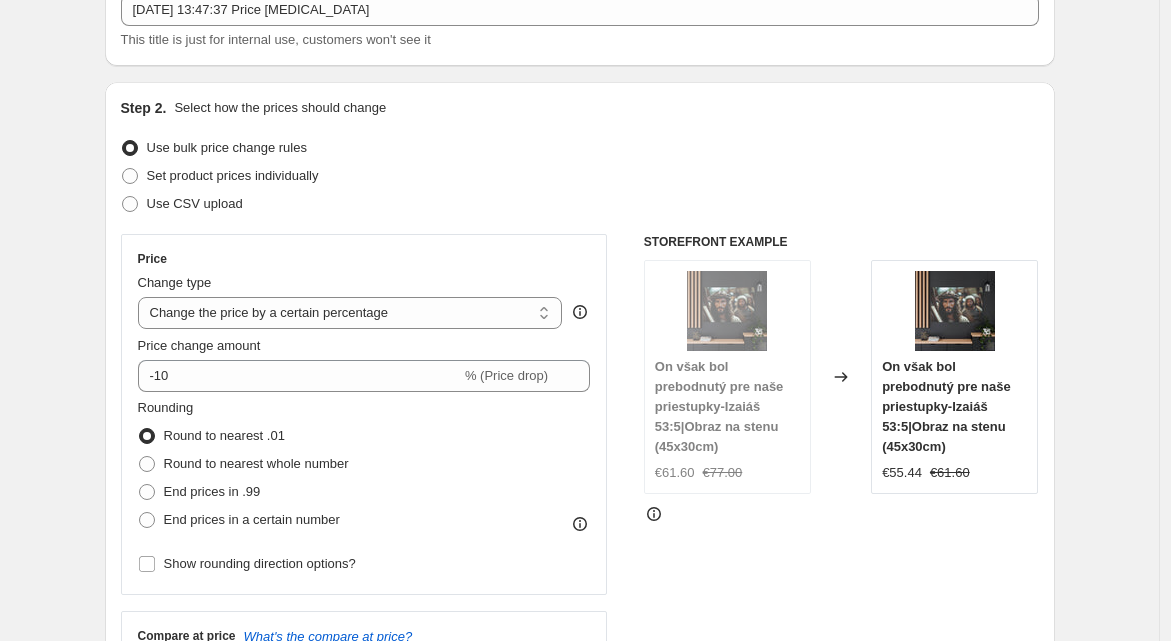 scroll, scrollTop: 137, scrollLeft: 0, axis: vertical 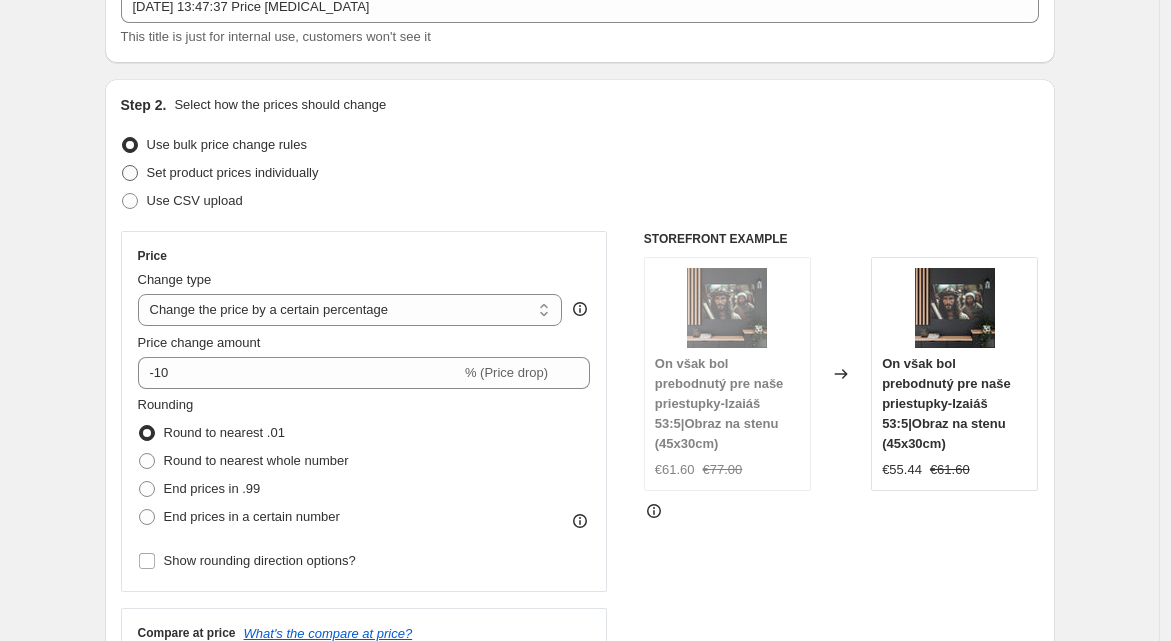 click on "Set product prices individually" at bounding box center [233, 172] 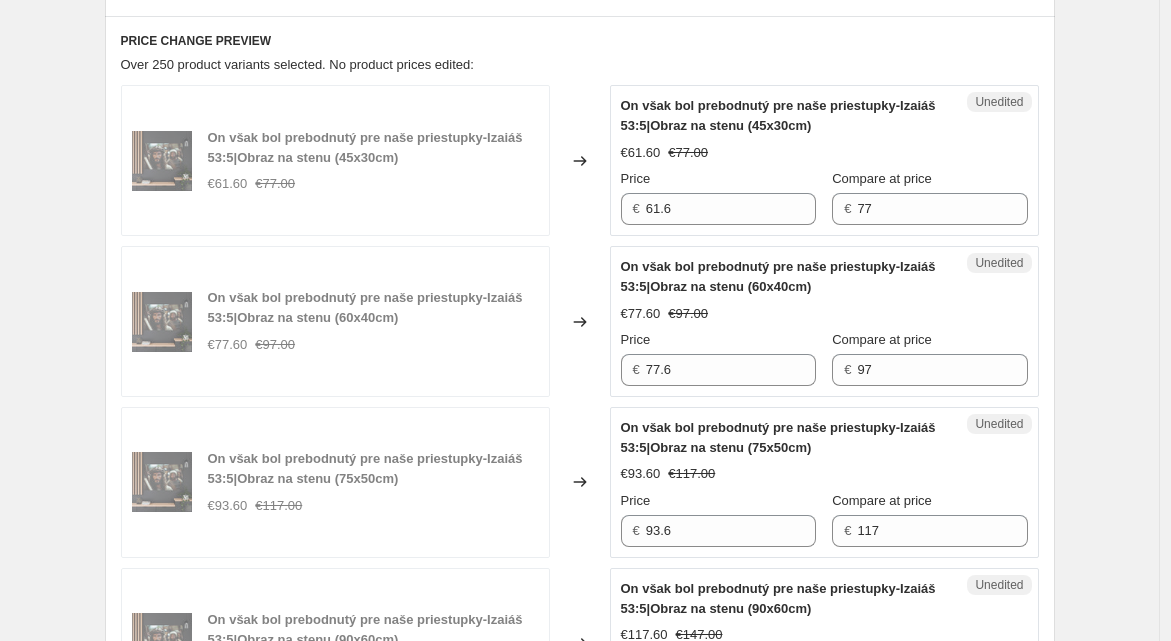 scroll, scrollTop: 541, scrollLeft: 0, axis: vertical 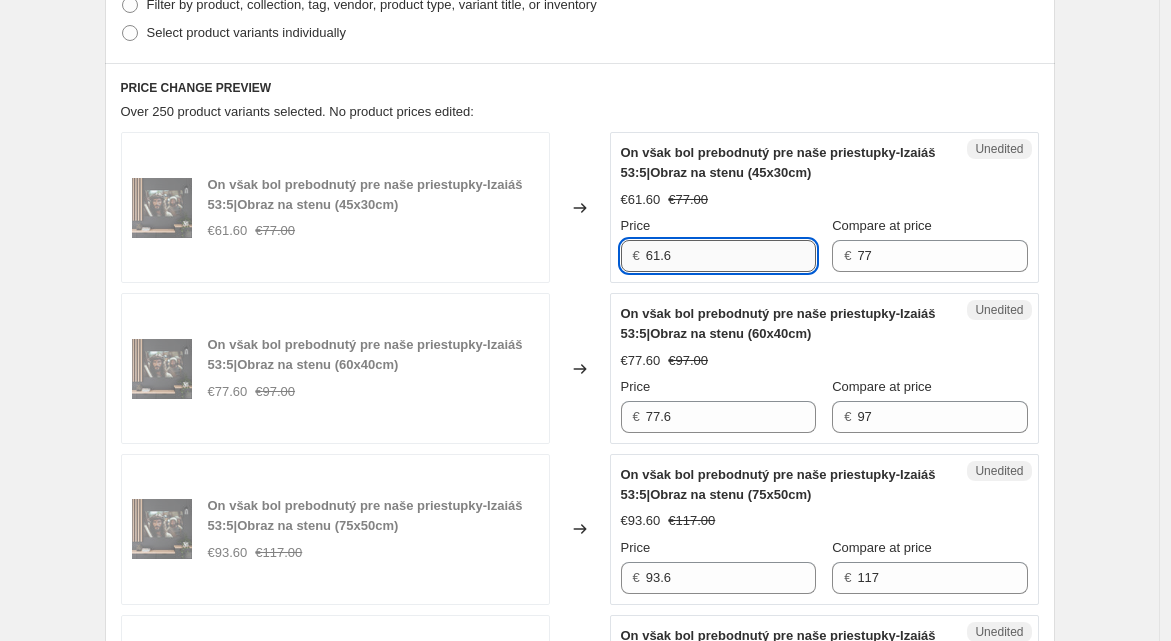 click on "61.6" at bounding box center (731, 256) 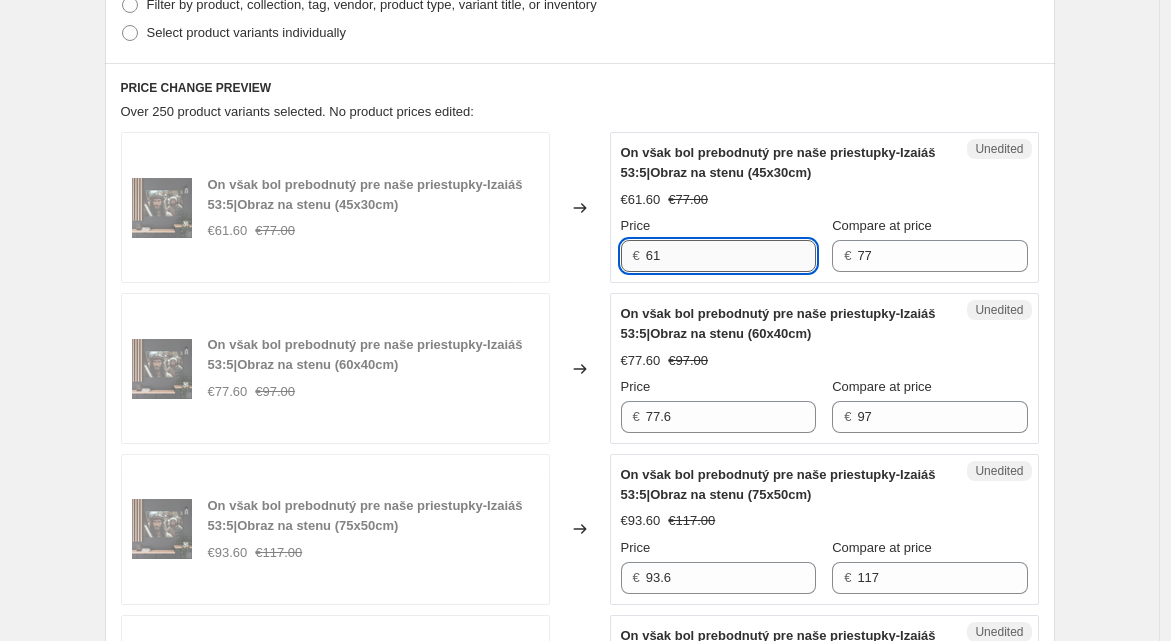 type on "6" 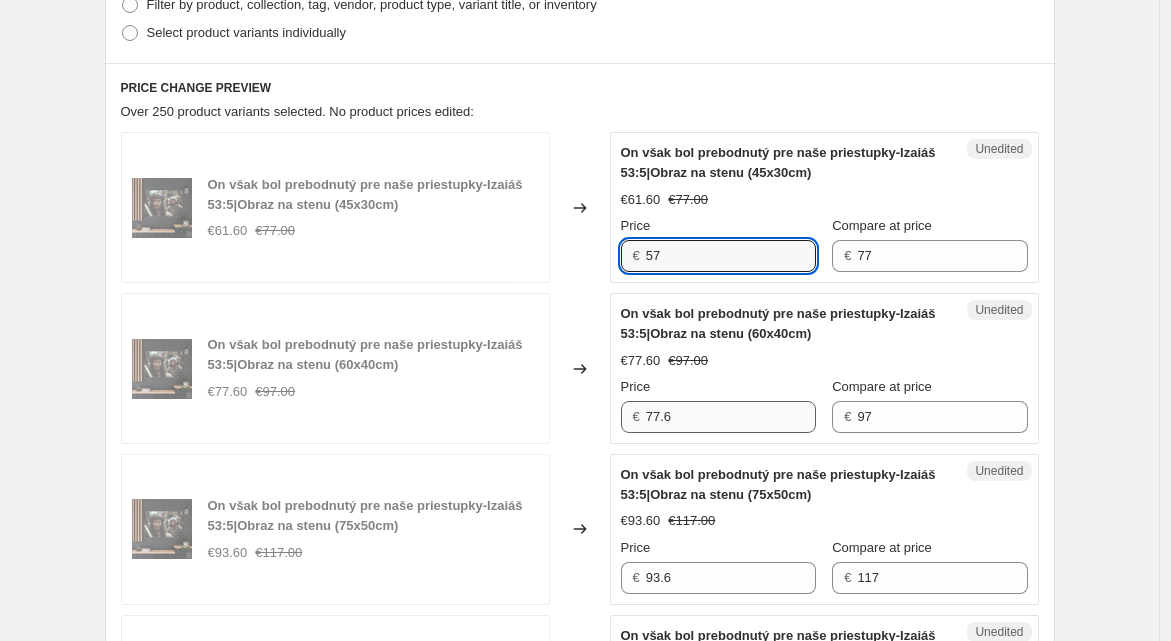 type on "57" 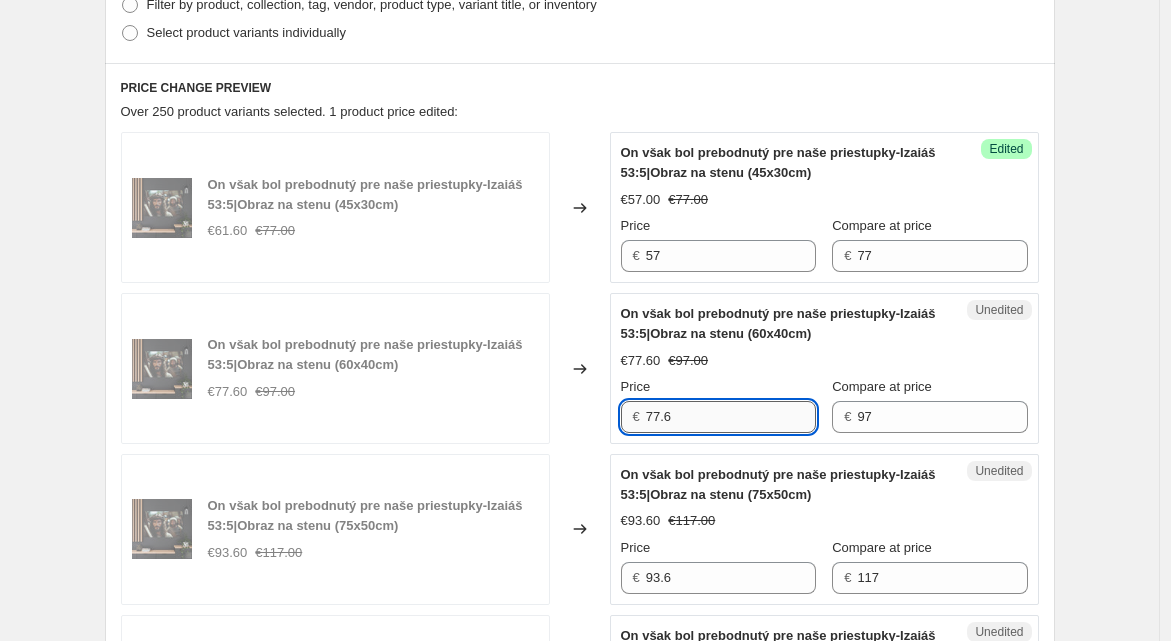 click on "77.6" at bounding box center [731, 417] 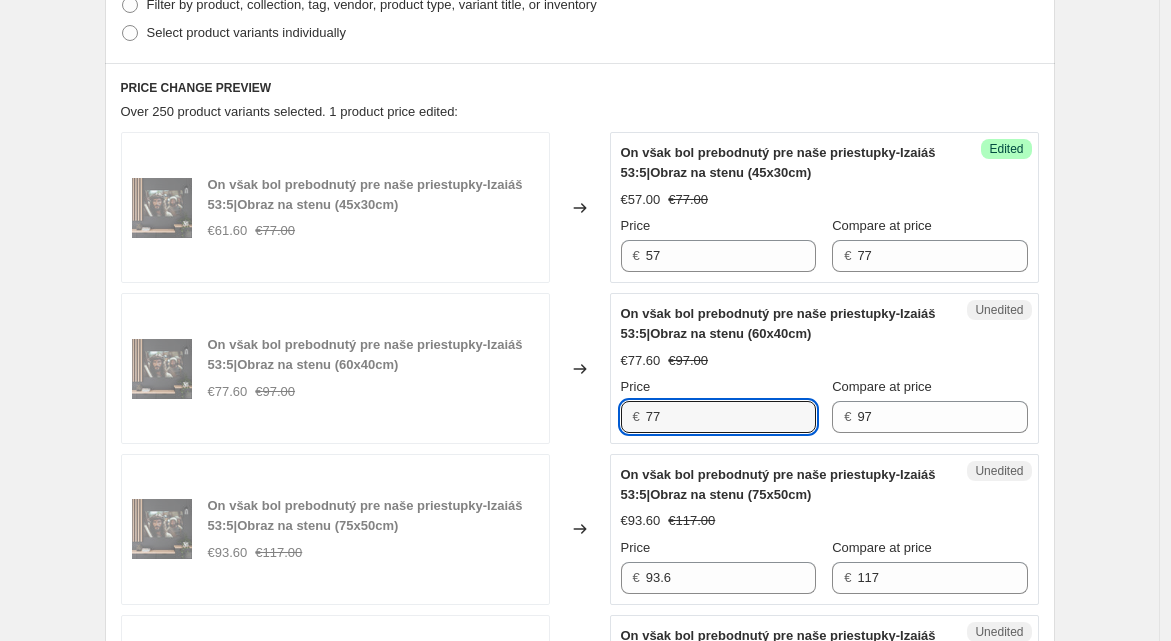 type on "77" 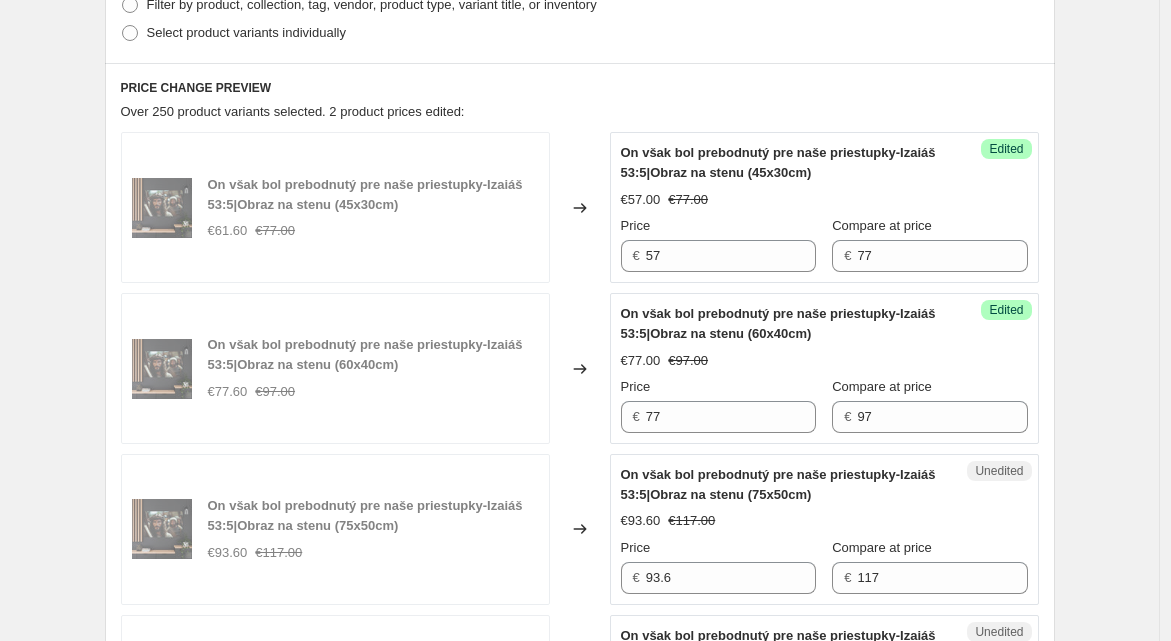 click on "Price" at bounding box center (718, 387) 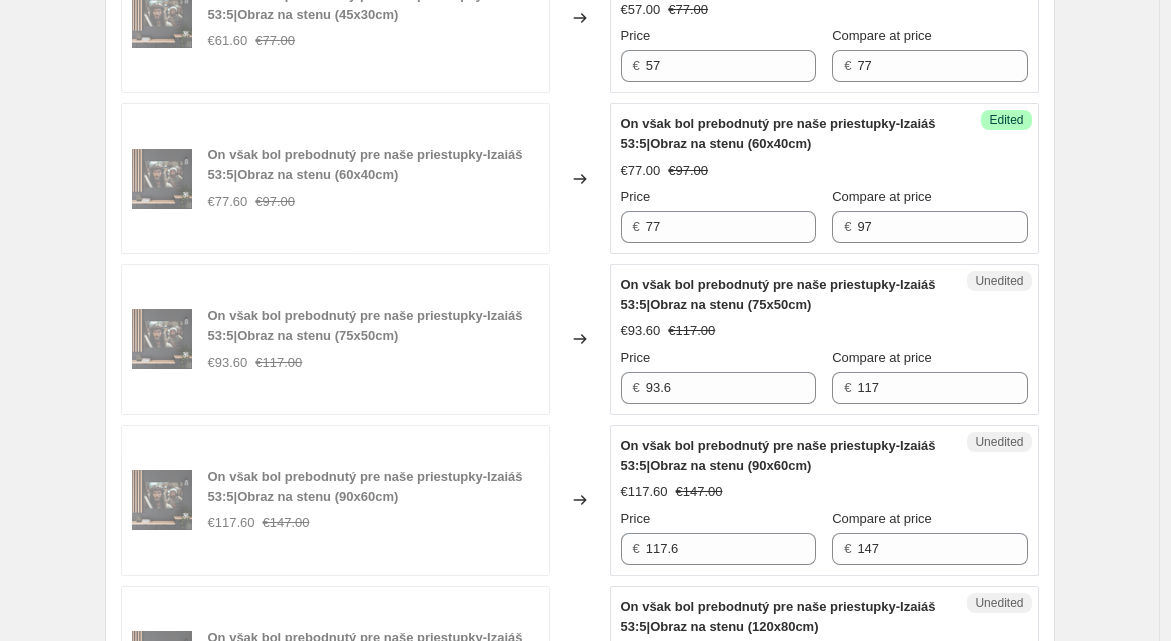 scroll, scrollTop: 761, scrollLeft: 0, axis: vertical 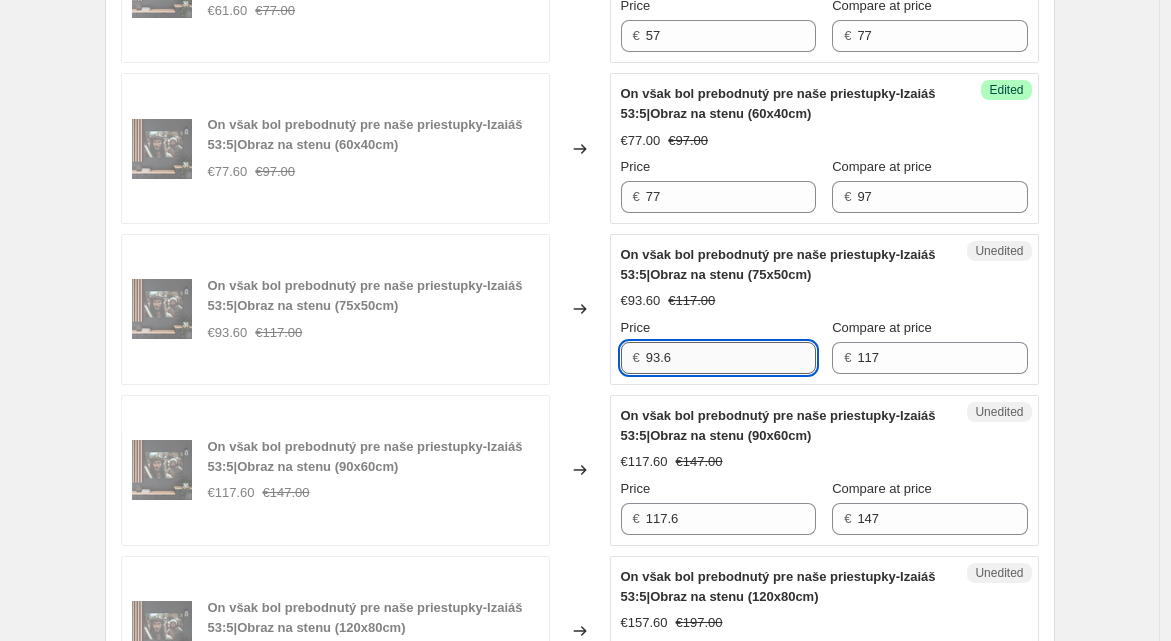 click on "93.6" at bounding box center (731, 358) 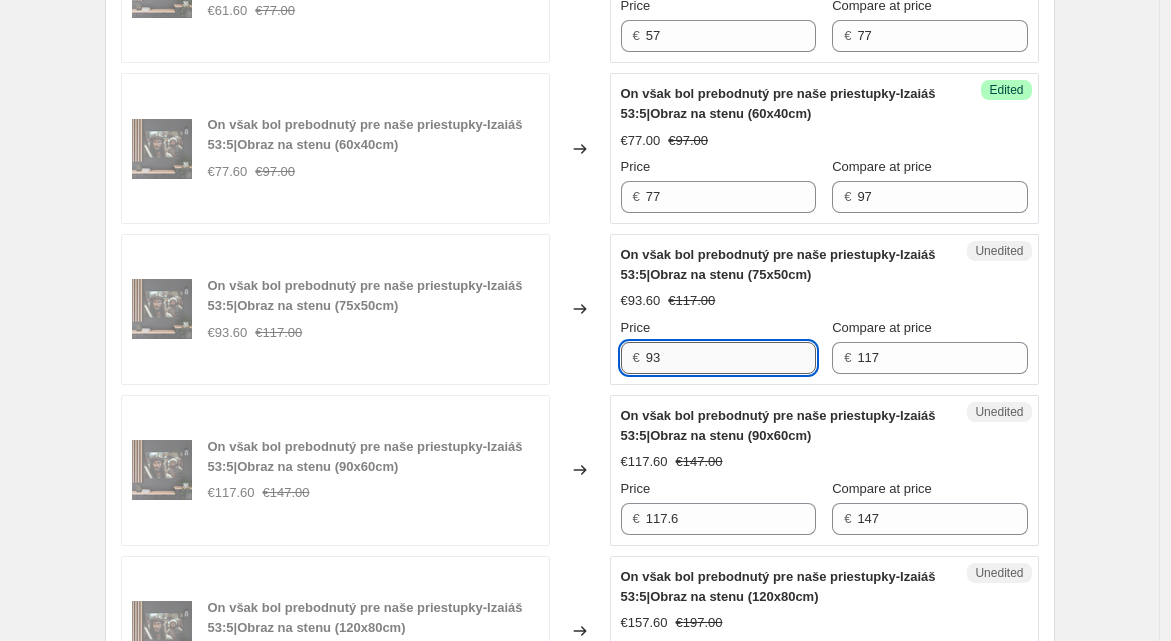 type on "9" 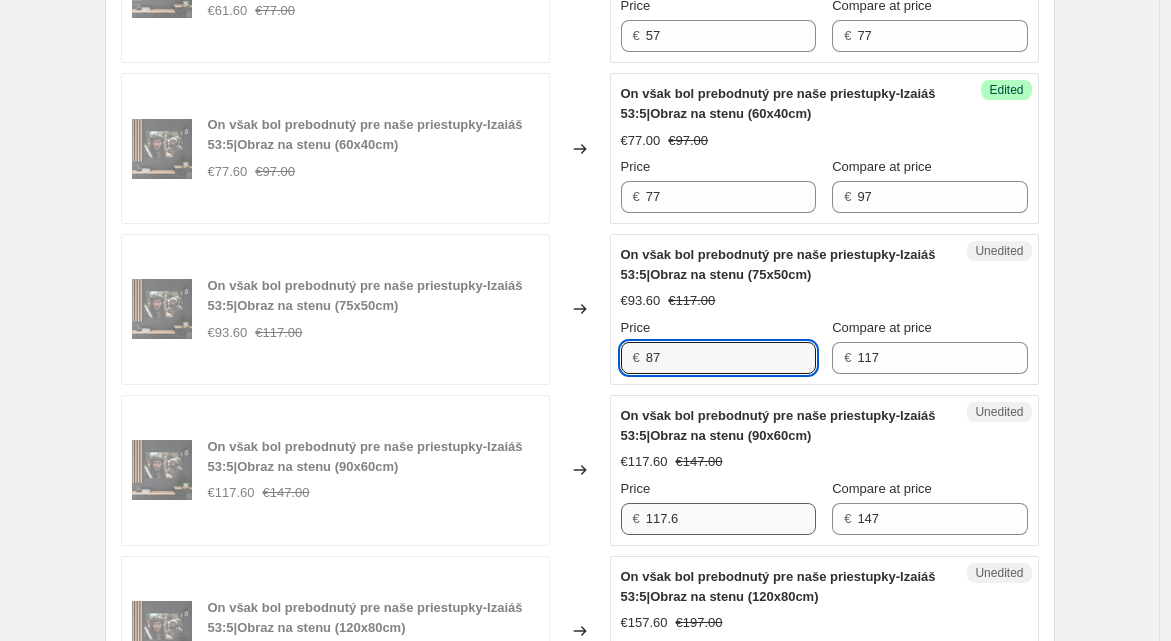 type on "87" 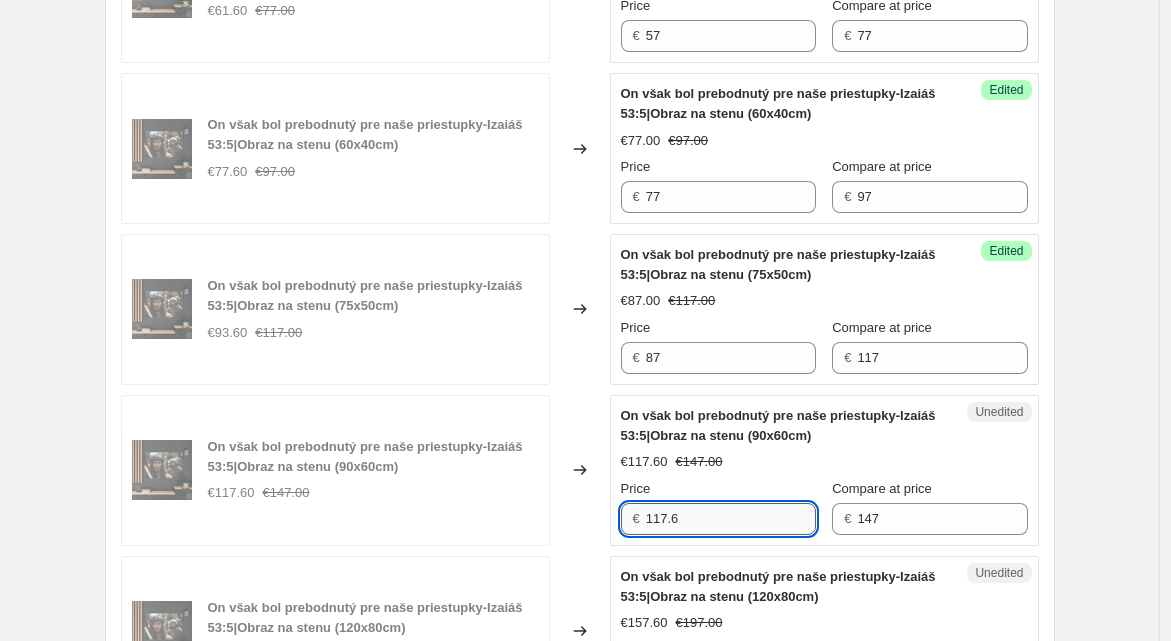 click on "117.6" at bounding box center (731, 519) 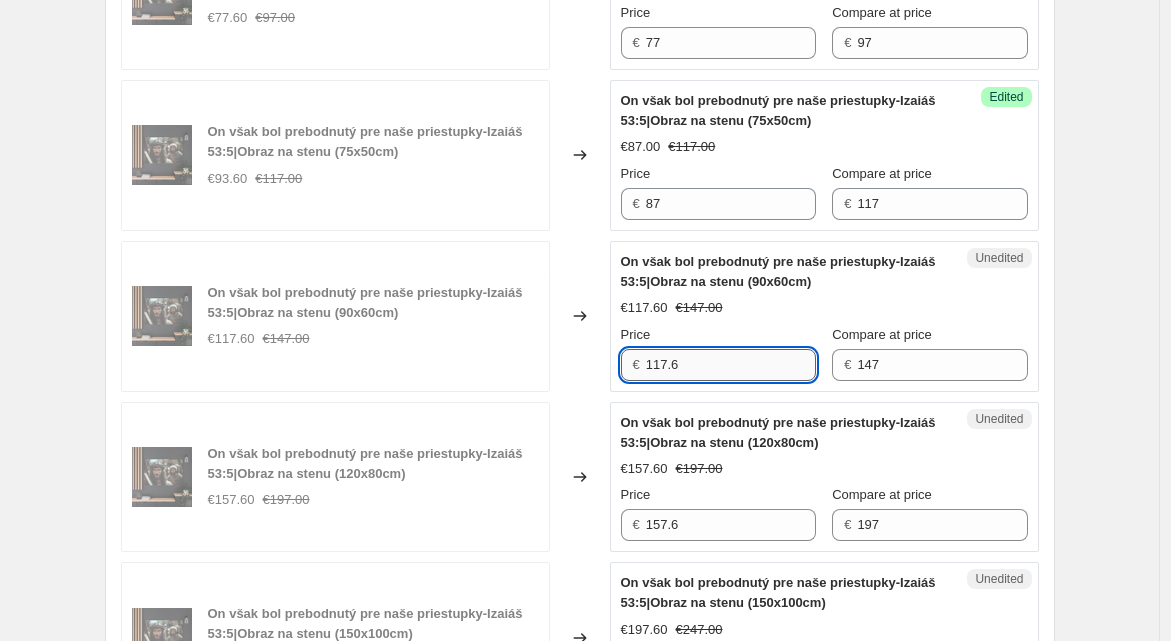scroll, scrollTop: 917, scrollLeft: 0, axis: vertical 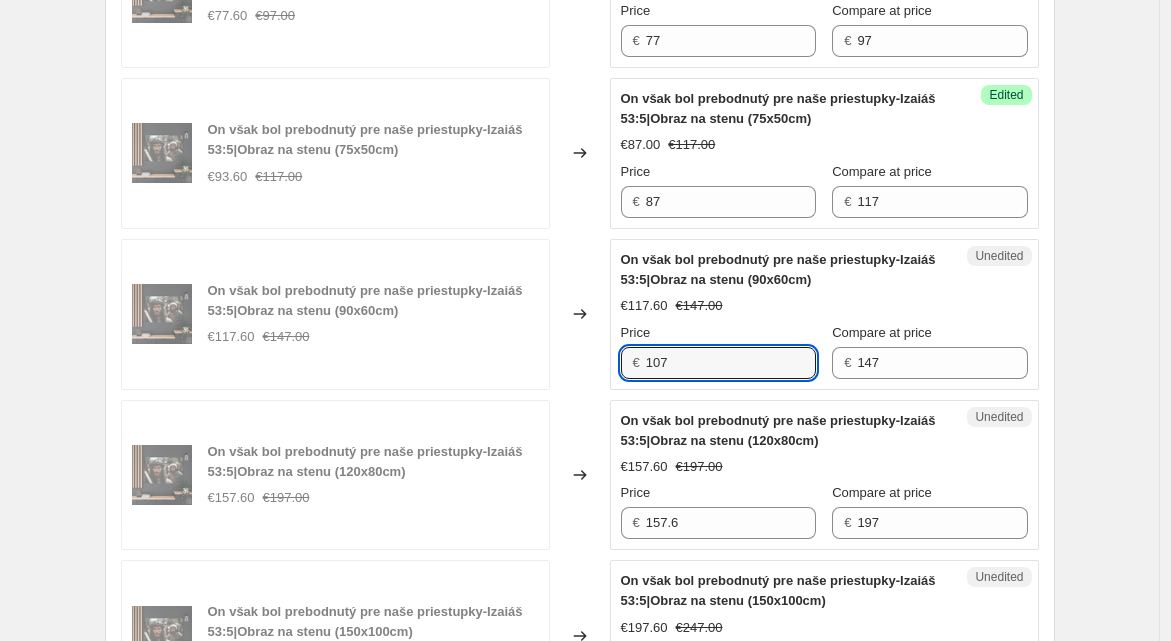 type on "107" 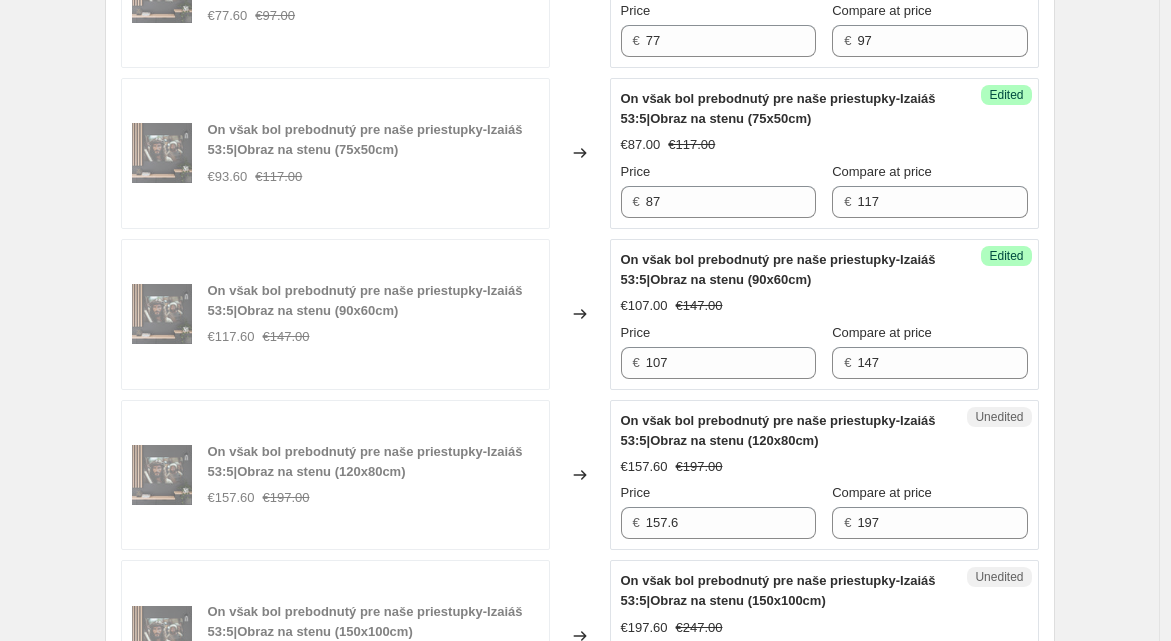scroll, scrollTop: 1088, scrollLeft: 0, axis: vertical 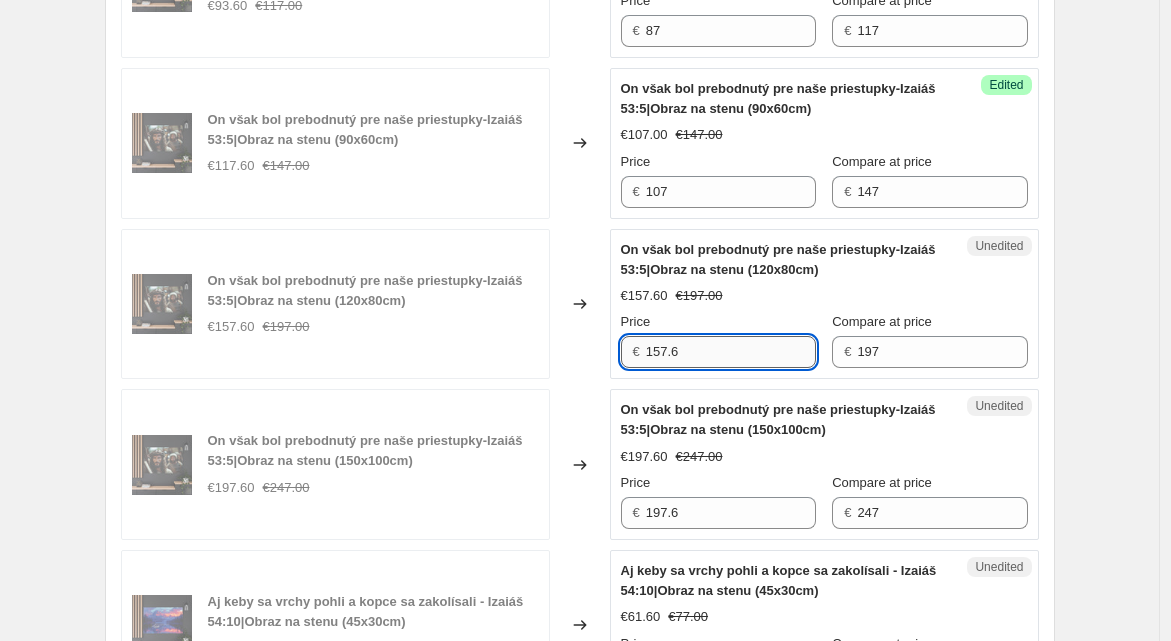 click on "157.6" at bounding box center [731, 352] 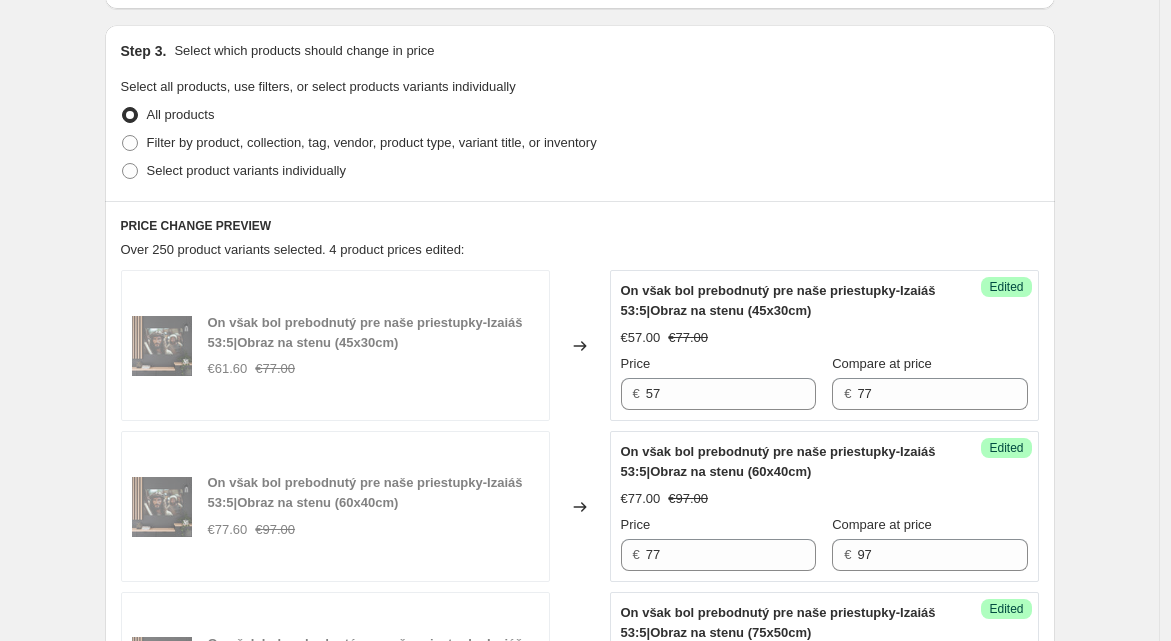 scroll, scrollTop: 402, scrollLeft: 0, axis: vertical 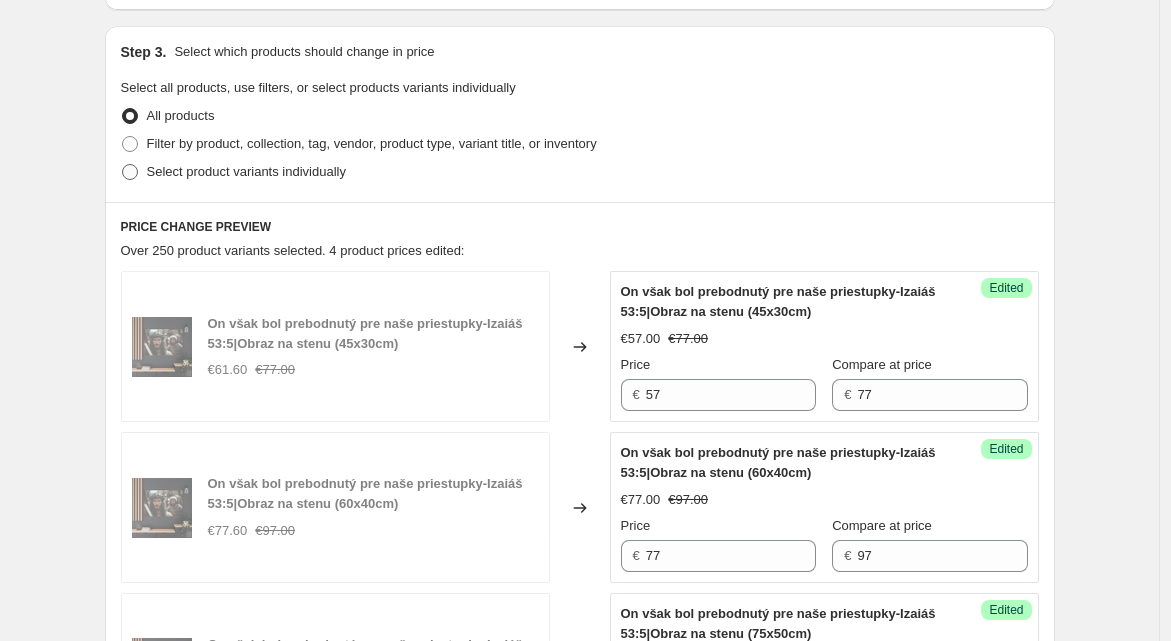 type on "147" 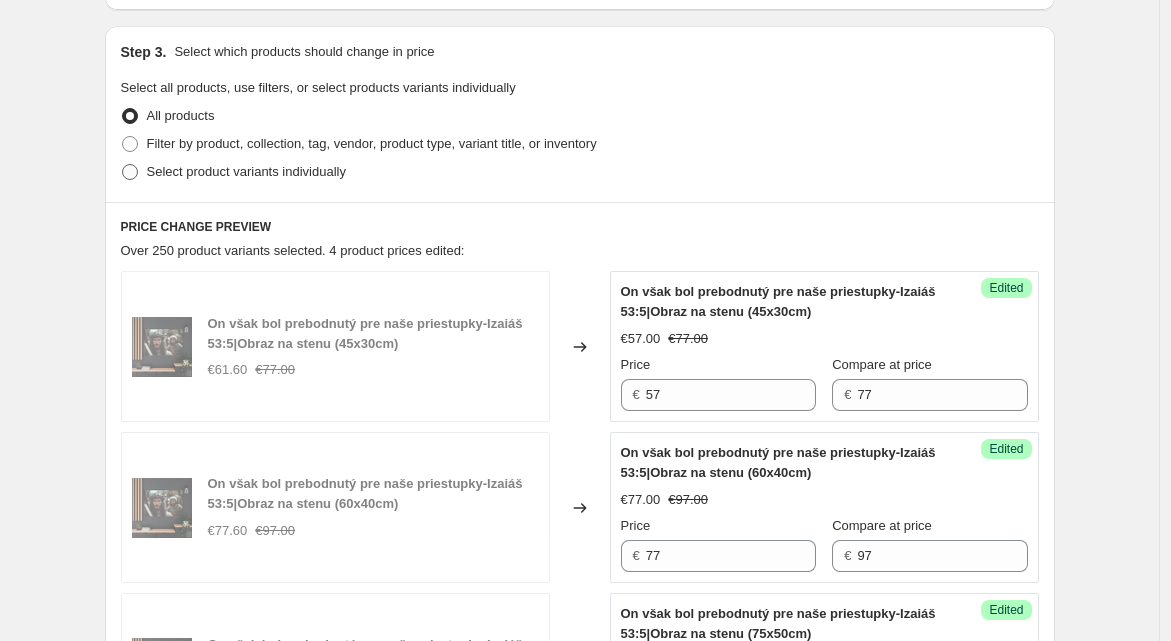 radio on "true" 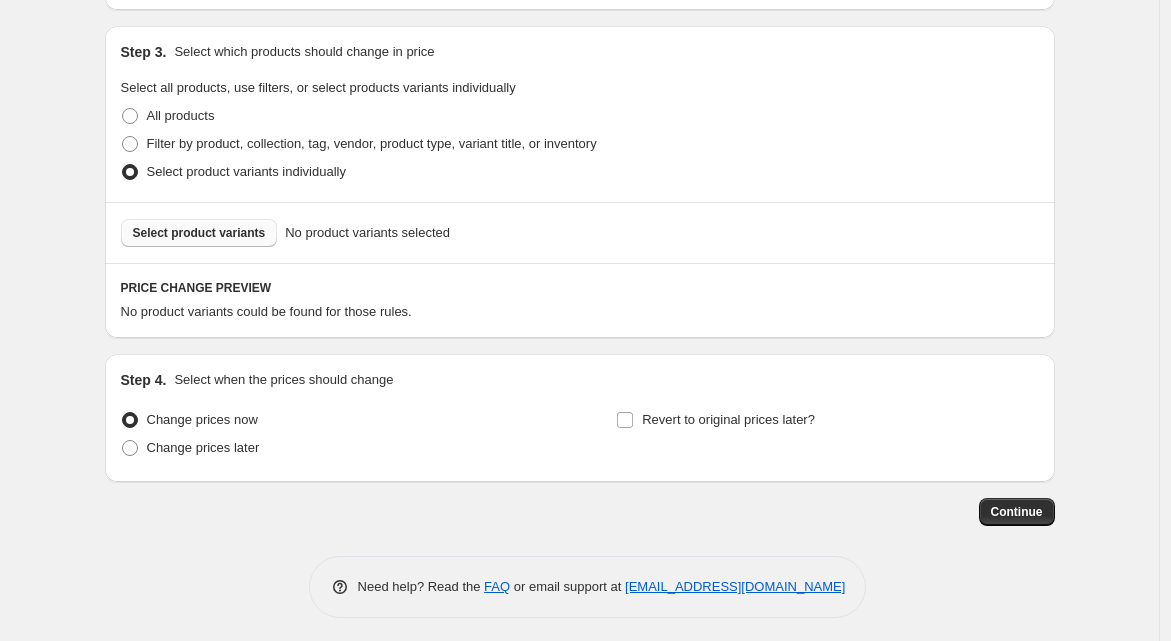 click on "Select product variants" at bounding box center (199, 233) 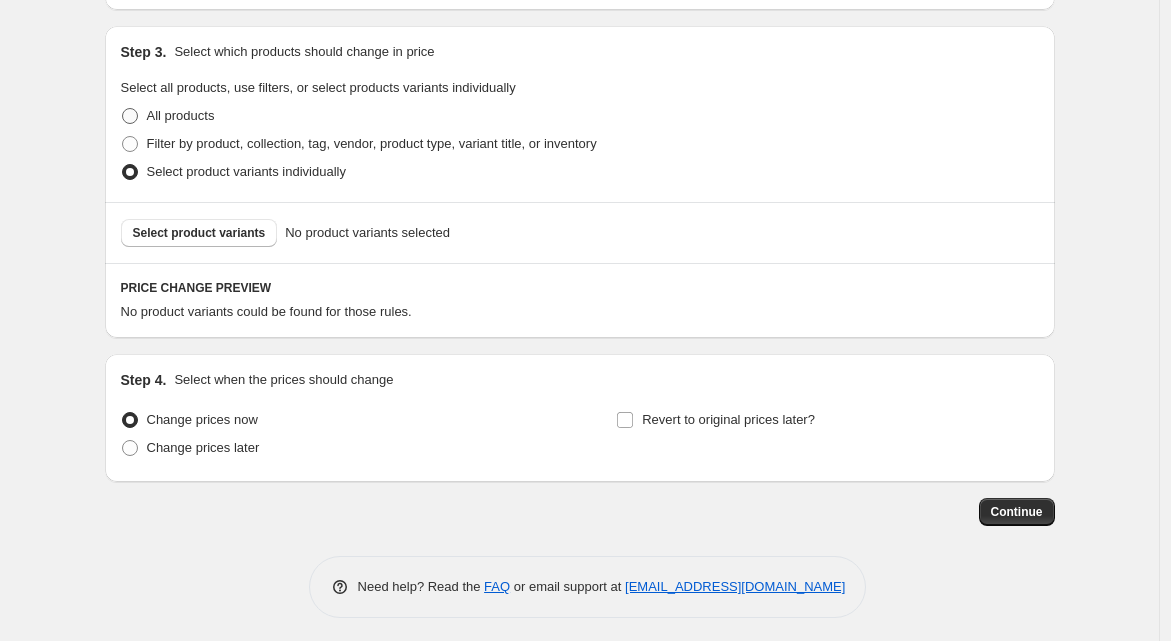 click at bounding box center [130, 116] 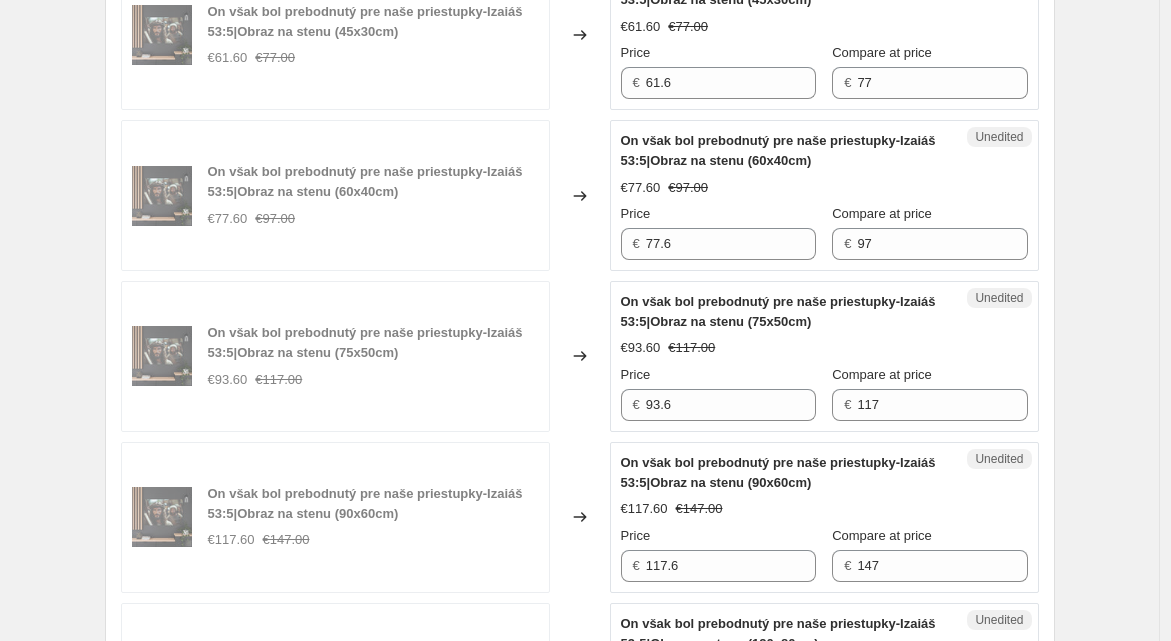 scroll, scrollTop: 714, scrollLeft: 0, axis: vertical 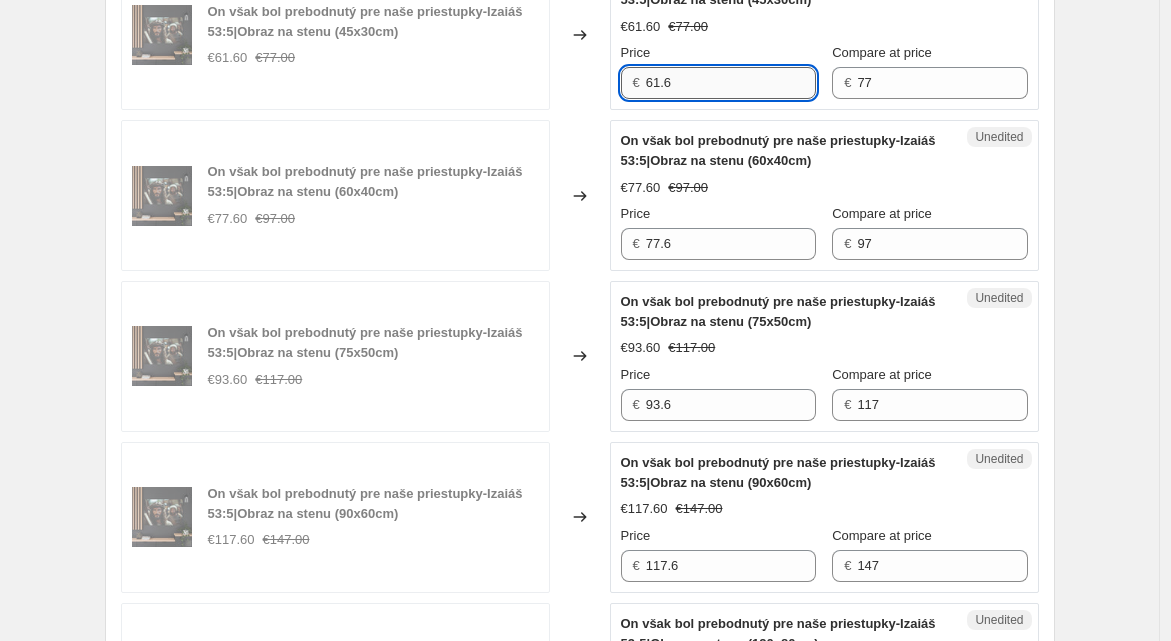 click on "61.6" at bounding box center (731, 83) 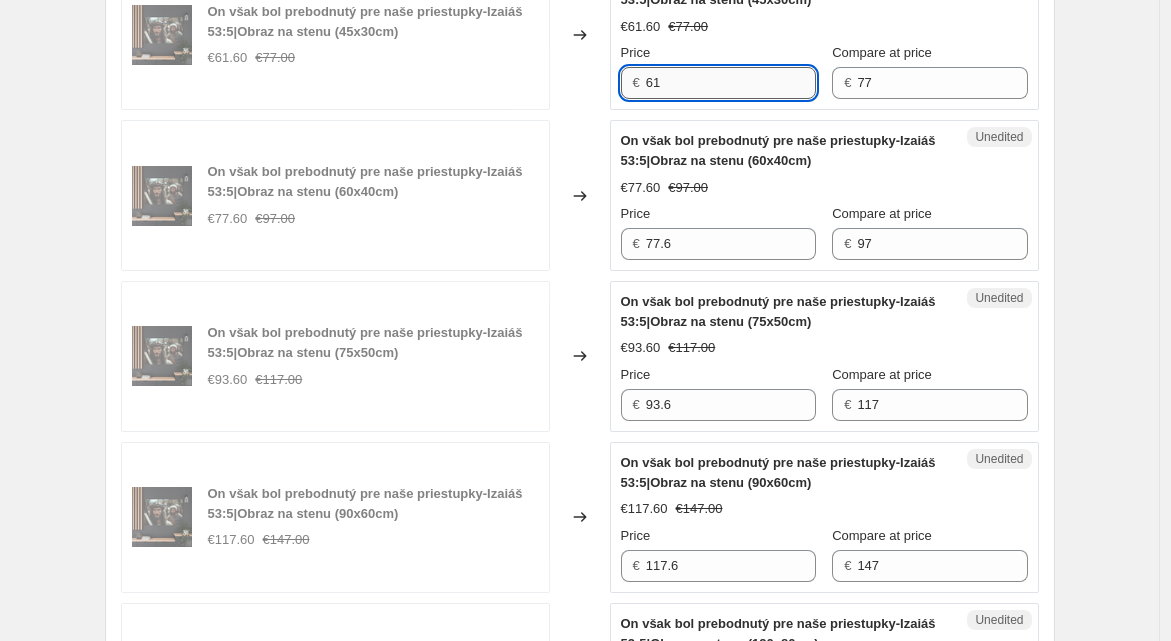 type on "6" 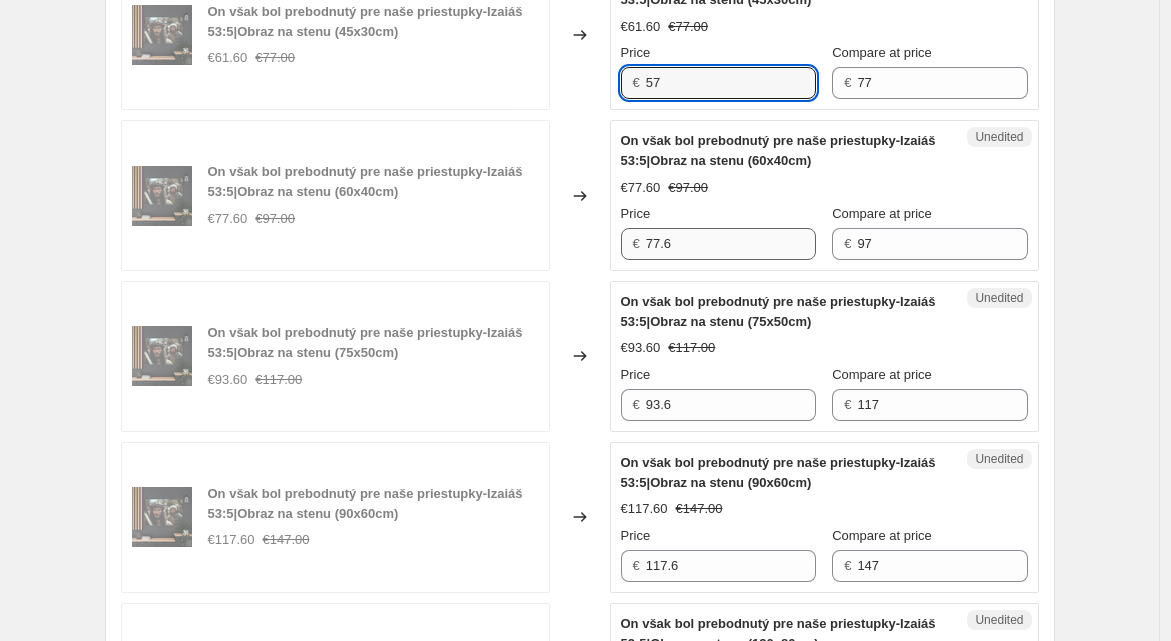 type on "57" 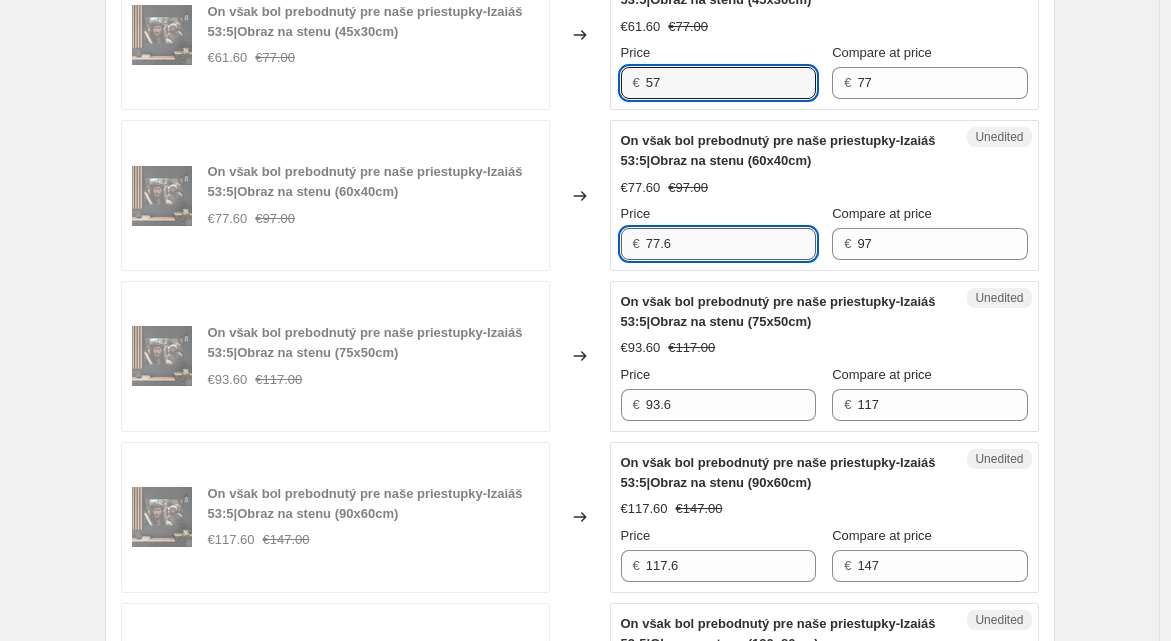 click on "77.6" at bounding box center [731, 244] 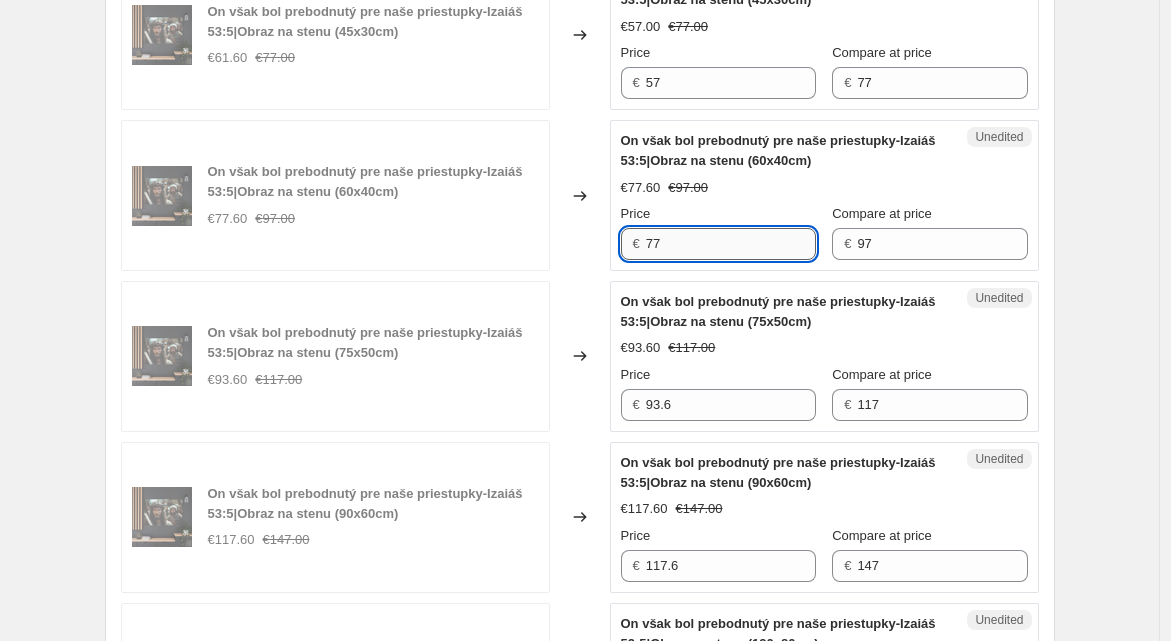 type on "7" 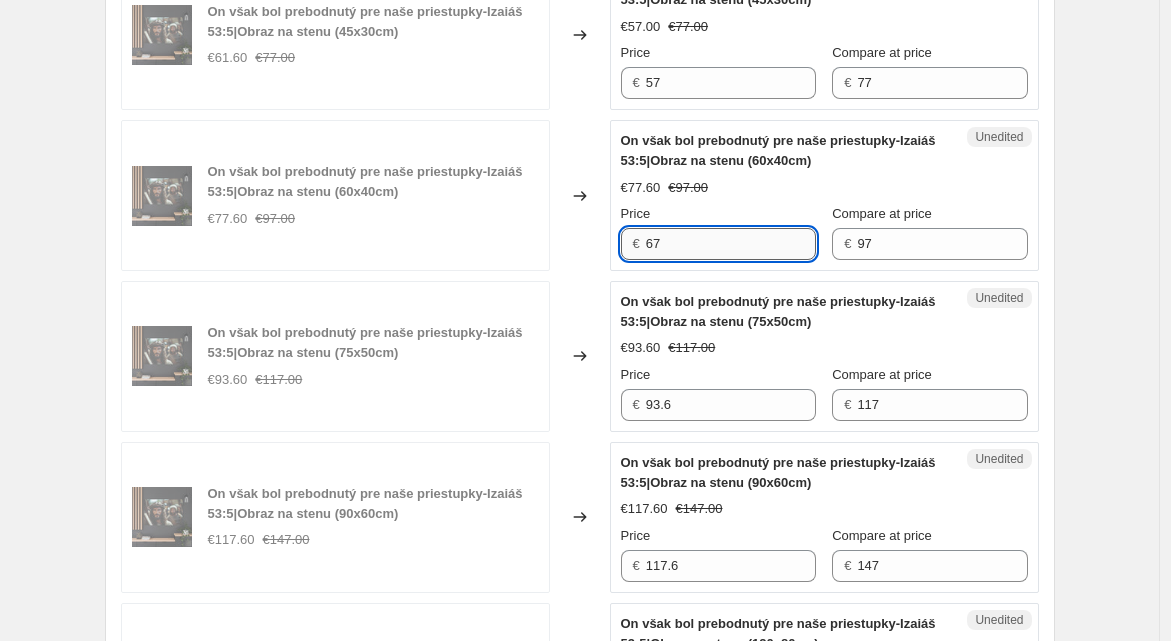 type on "6" 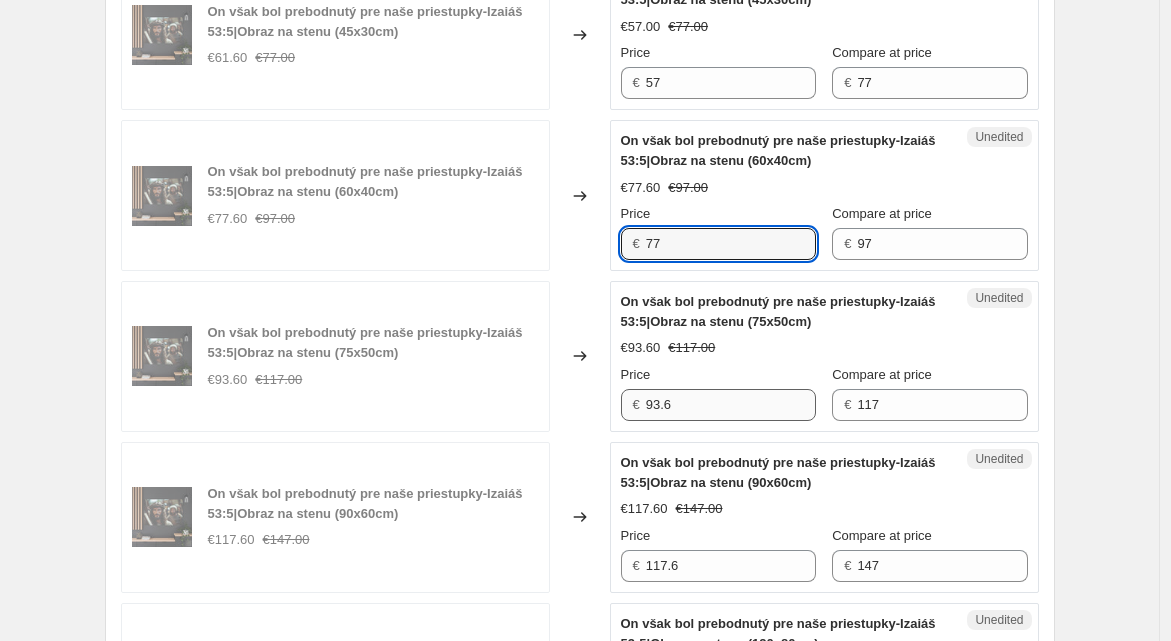 type on "77" 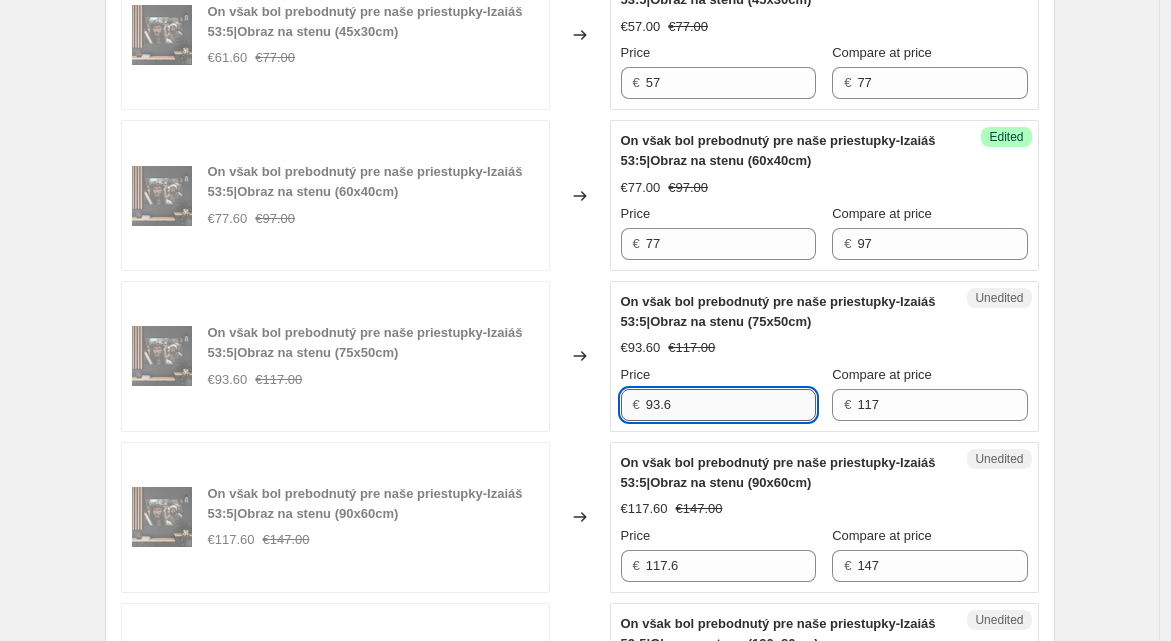 click on "93.6" at bounding box center (731, 405) 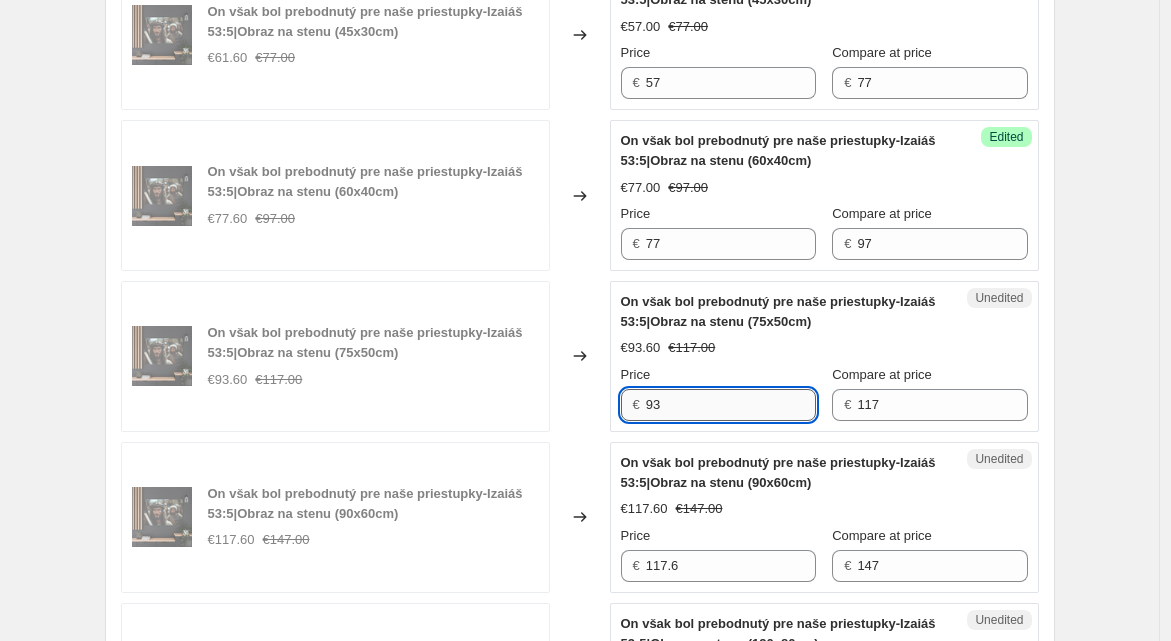 type on "9" 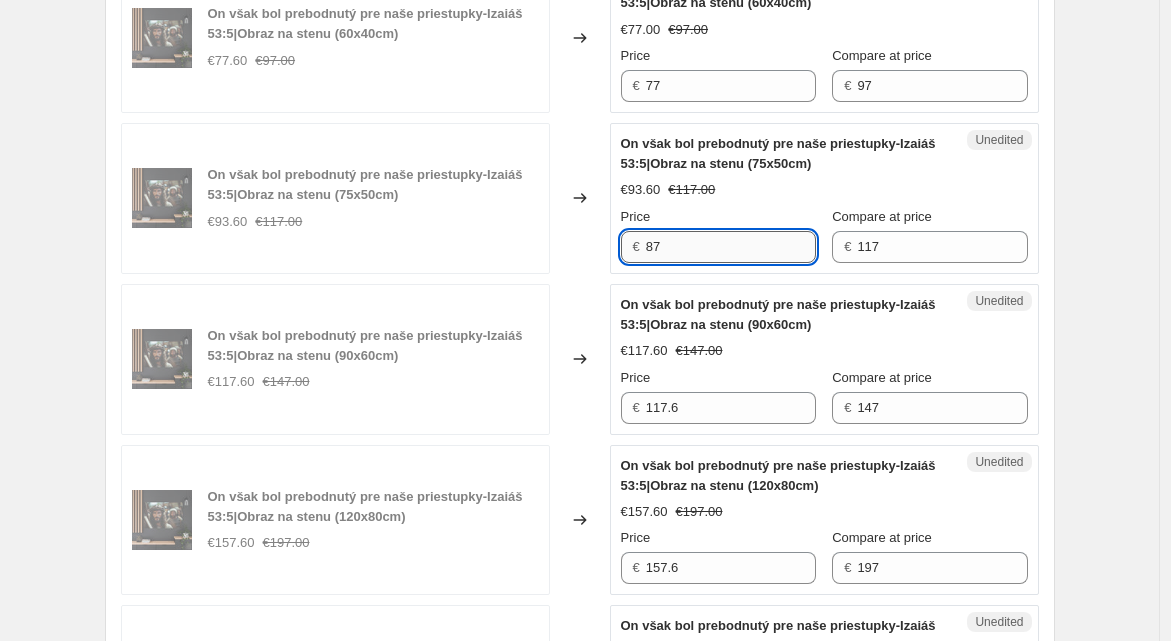scroll, scrollTop: 928, scrollLeft: 0, axis: vertical 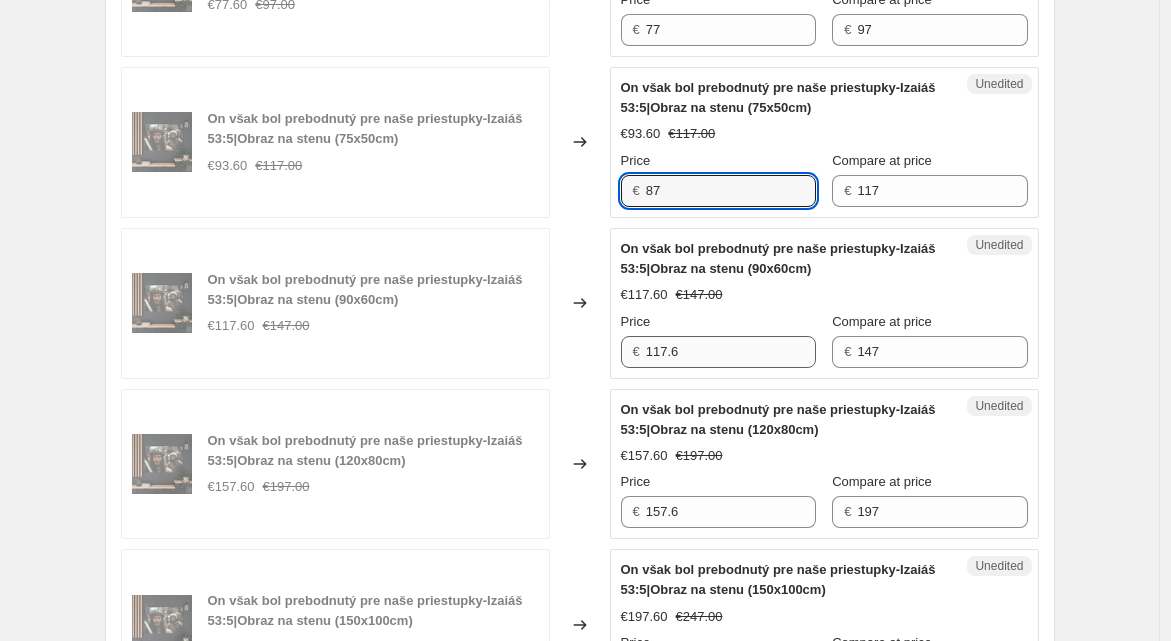 type on "87" 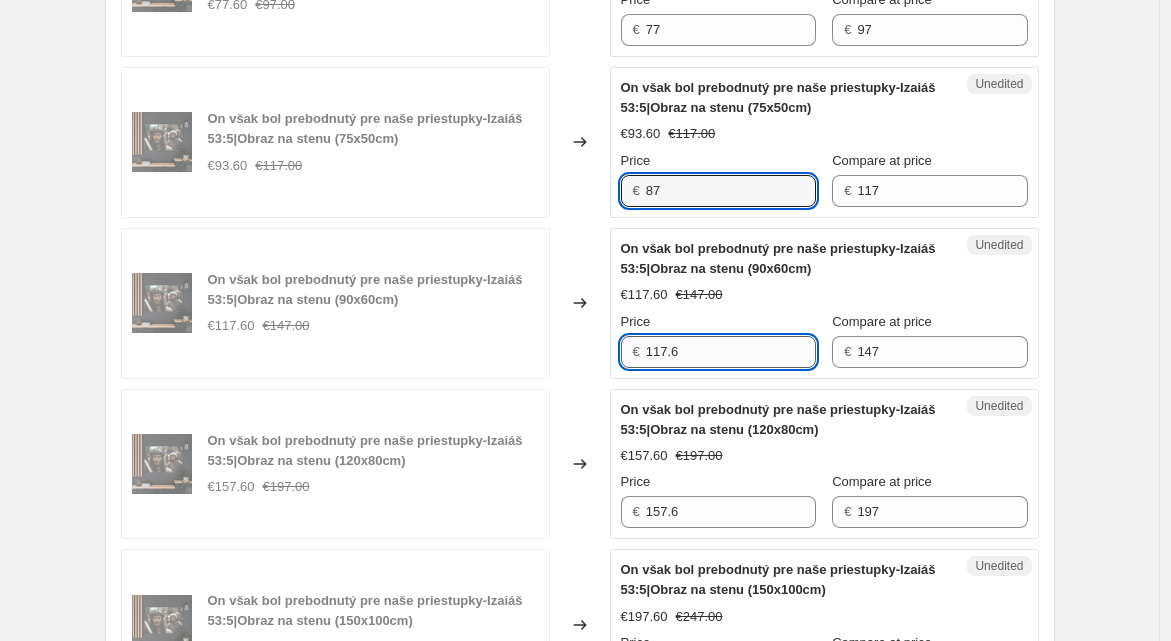 click on "117.6" at bounding box center (731, 352) 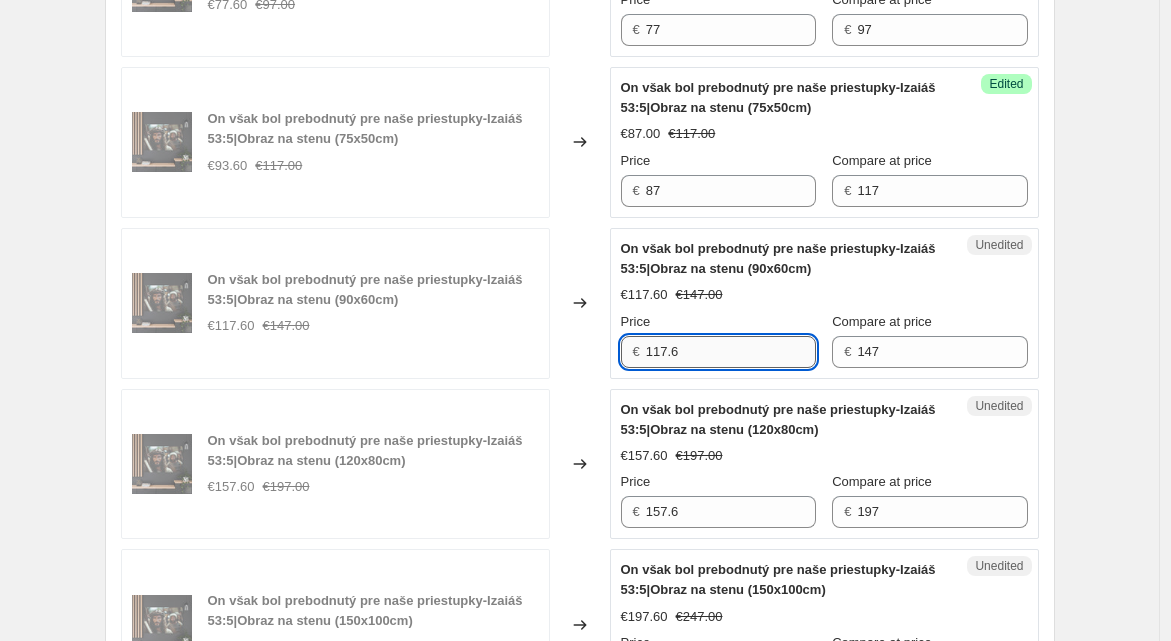 click on "117.6" at bounding box center (731, 352) 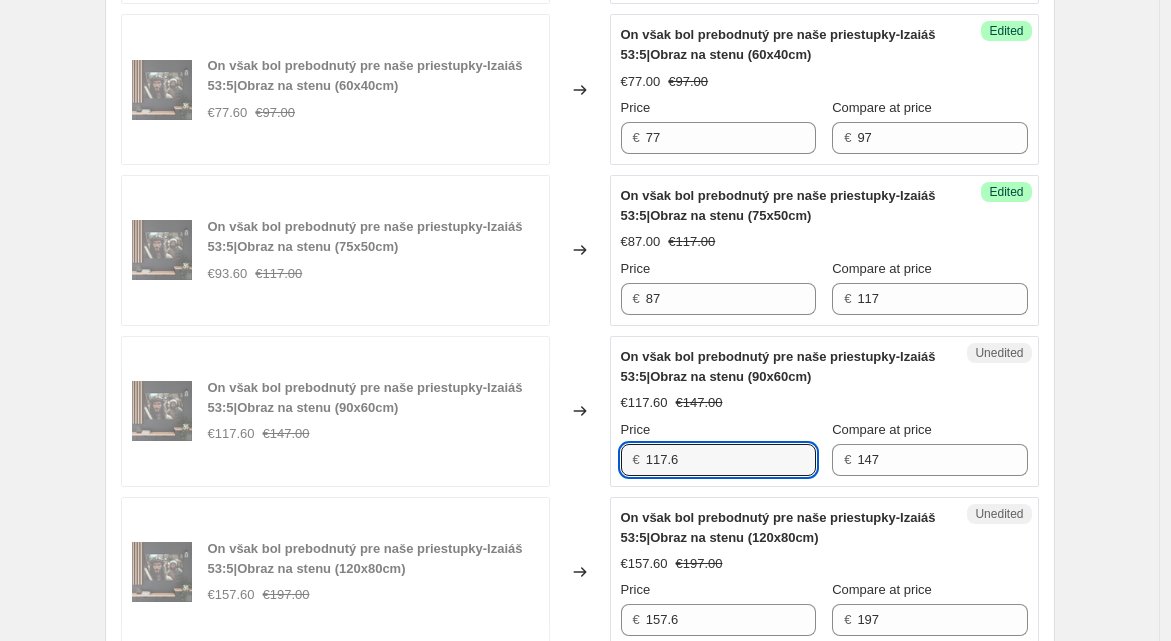scroll, scrollTop: 829, scrollLeft: 0, axis: vertical 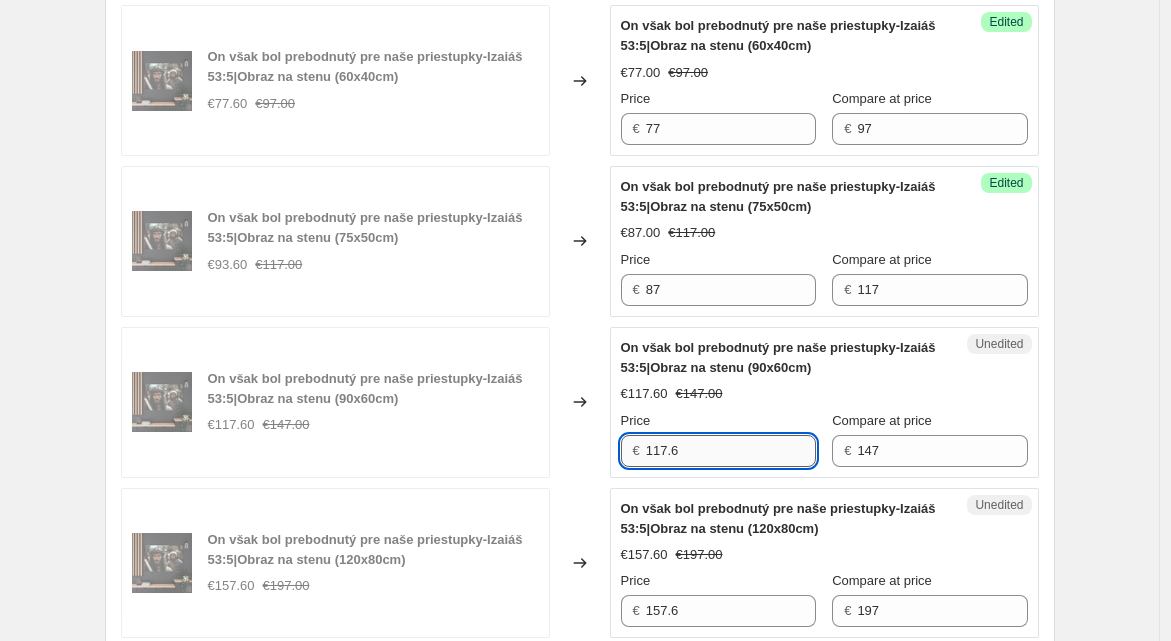 click on "117.6" at bounding box center [731, 451] 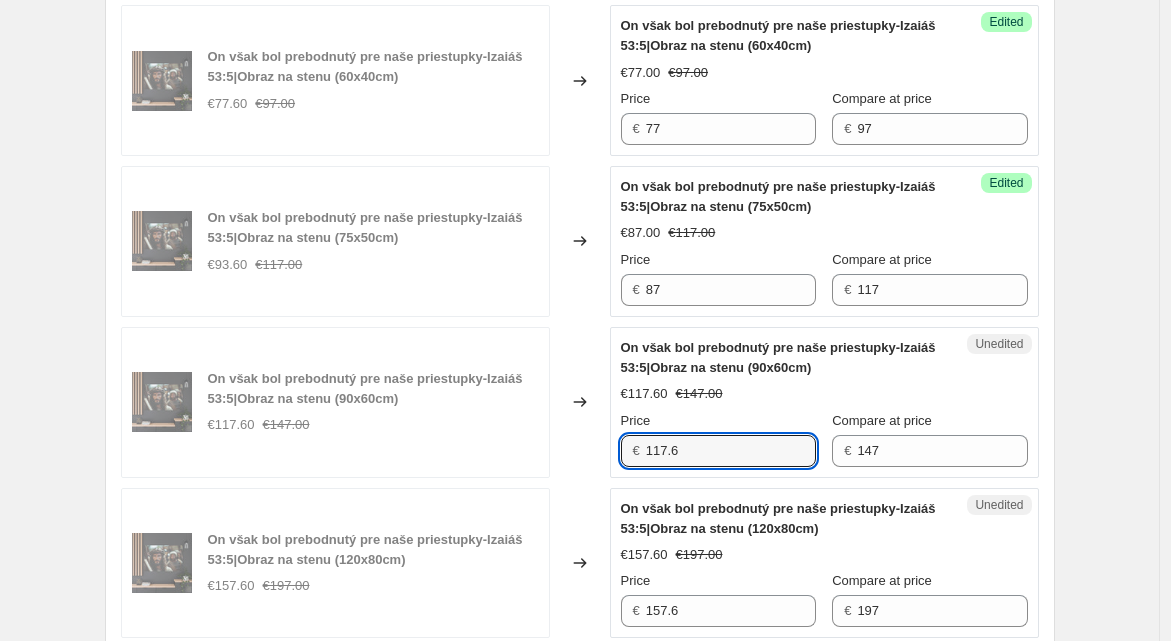 drag, startPoint x: 740, startPoint y: 449, endPoint x: 647, endPoint y: 451, distance: 93.0215 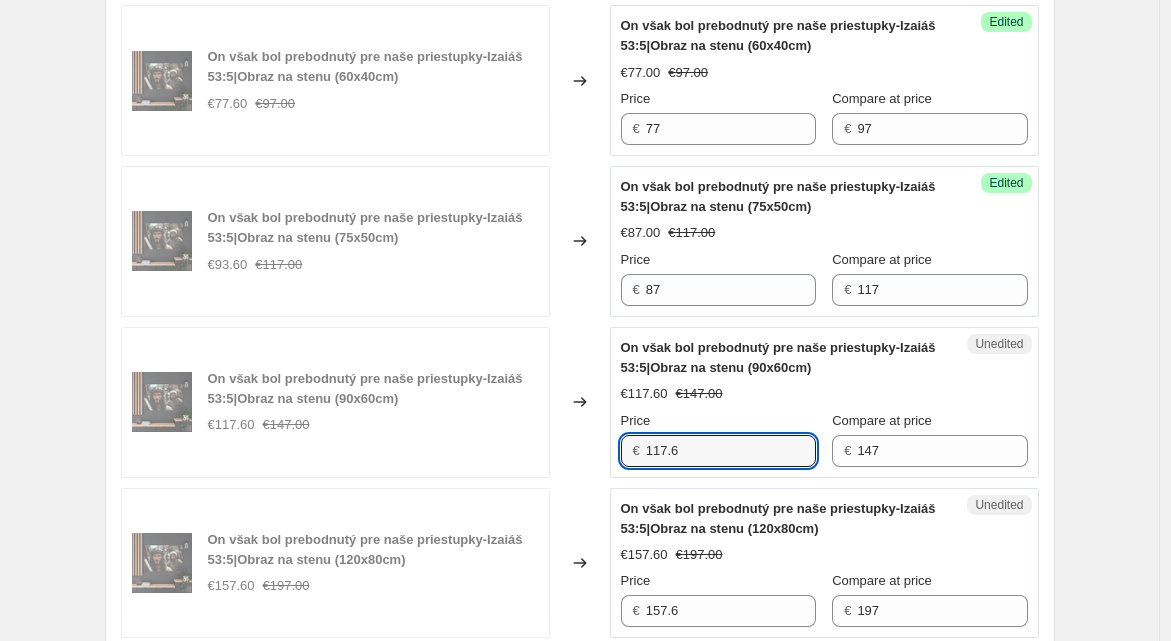 click on "€ 117.6" at bounding box center [718, 451] 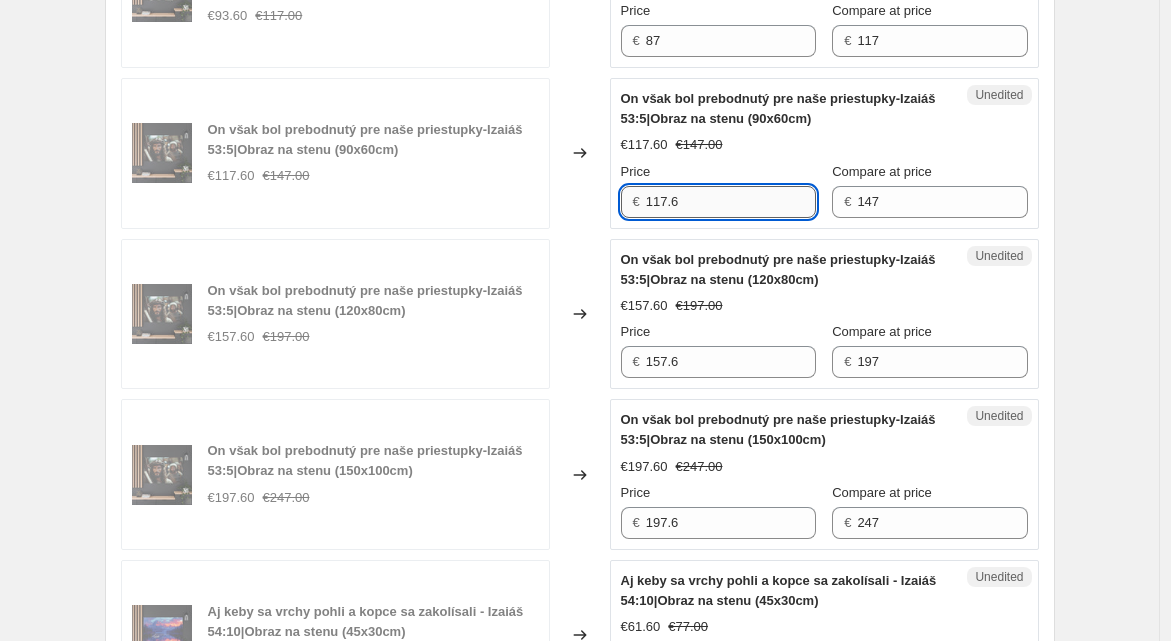 scroll, scrollTop: 1068, scrollLeft: 0, axis: vertical 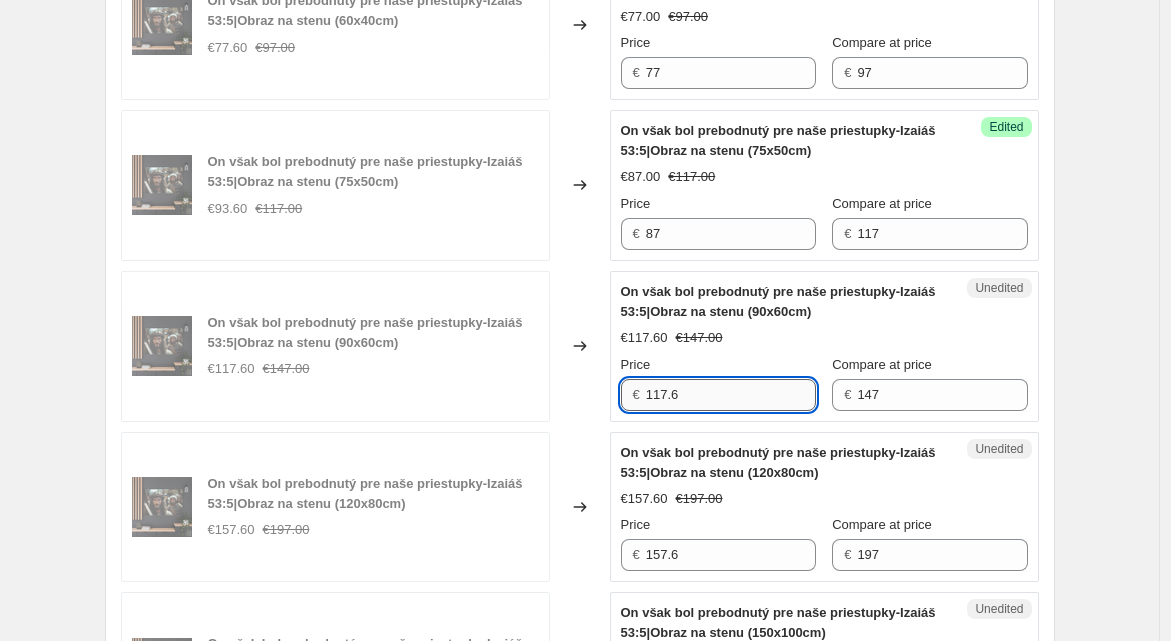 click on "117.6" at bounding box center [731, 395] 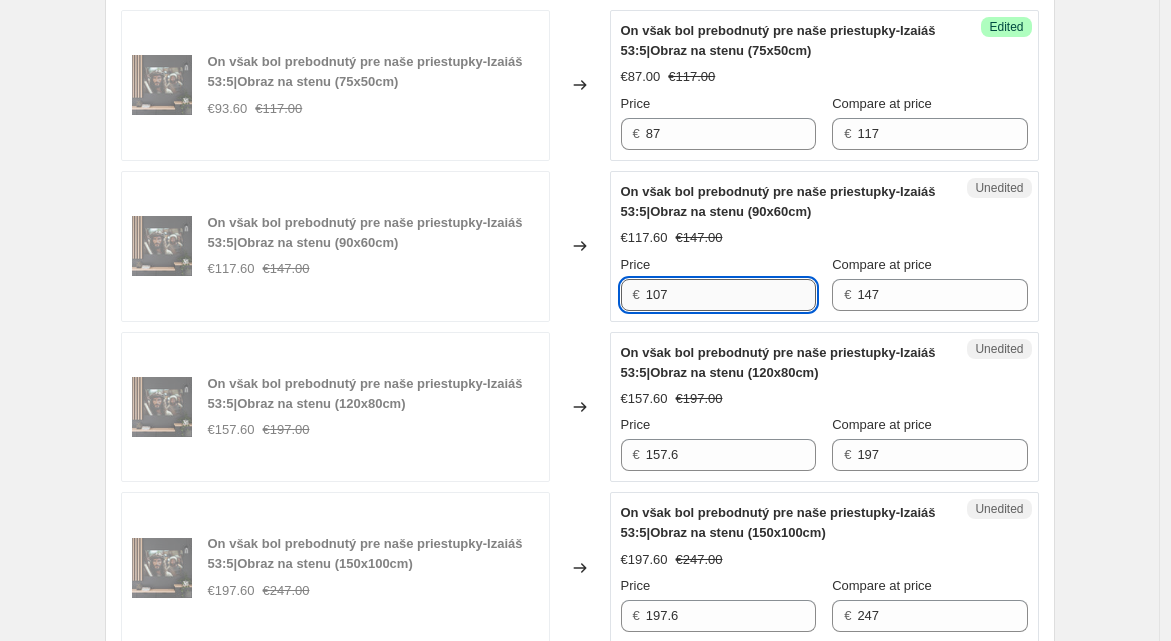 scroll, scrollTop: 1000, scrollLeft: 0, axis: vertical 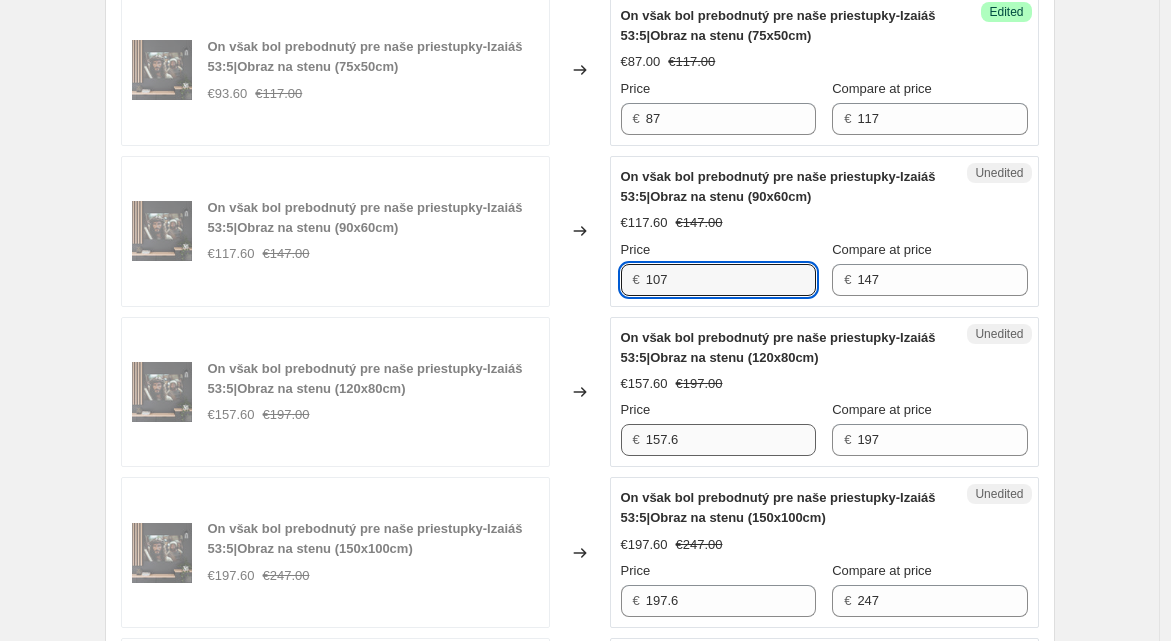 type on "107" 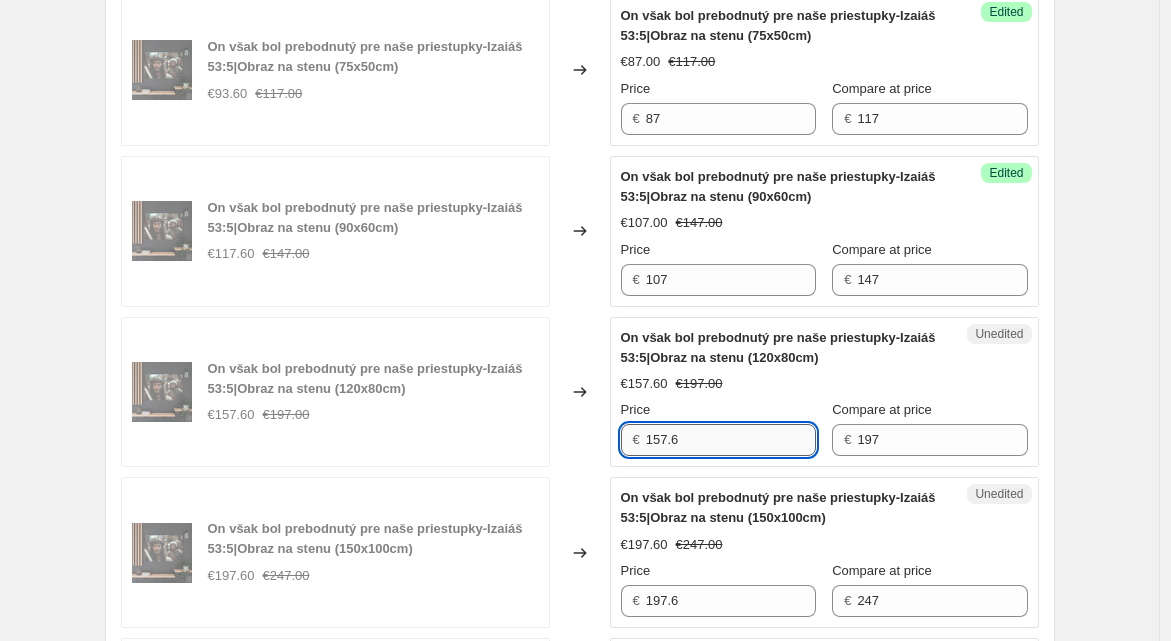 click on "157.6" at bounding box center [731, 440] 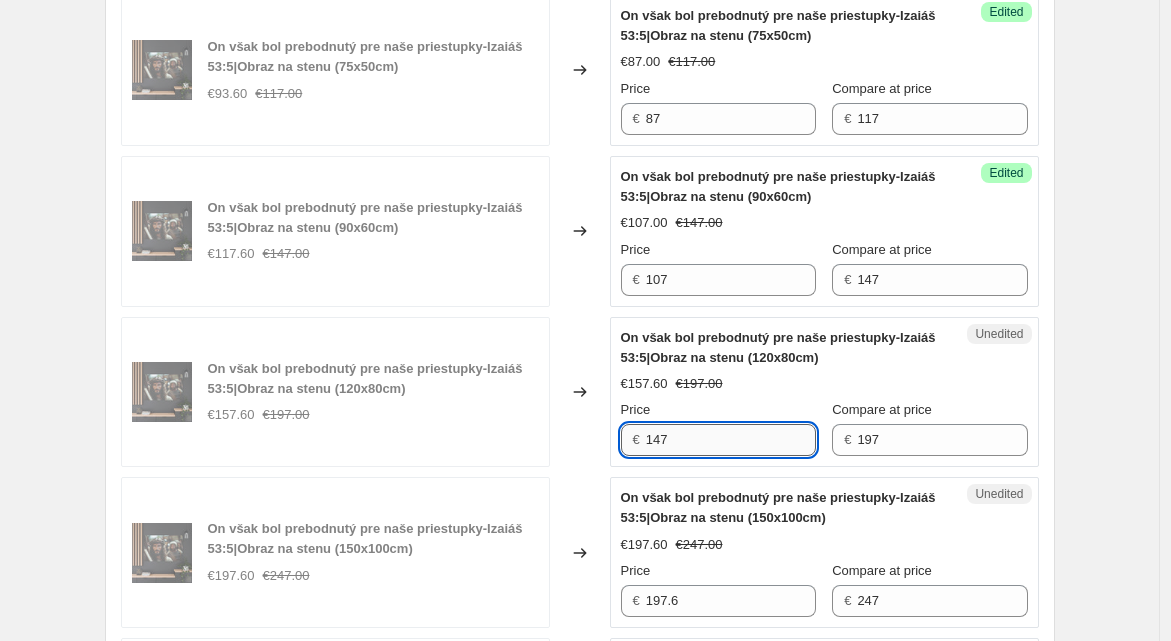 scroll, scrollTop: 1240, scrollLeft: 0, axis: vertical 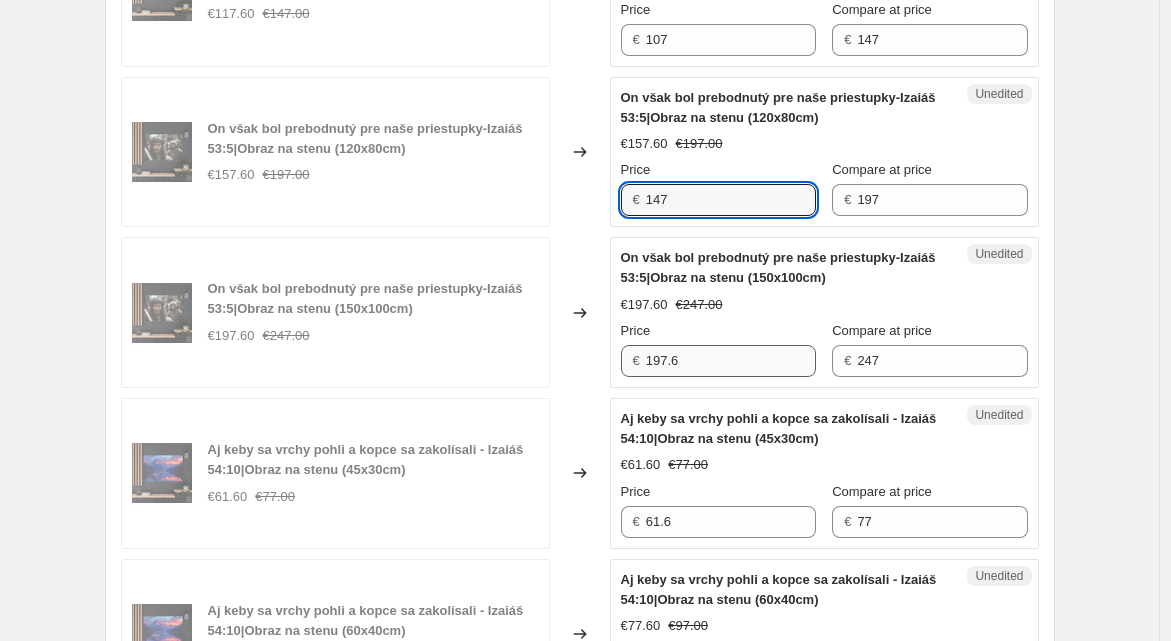 type on "147" 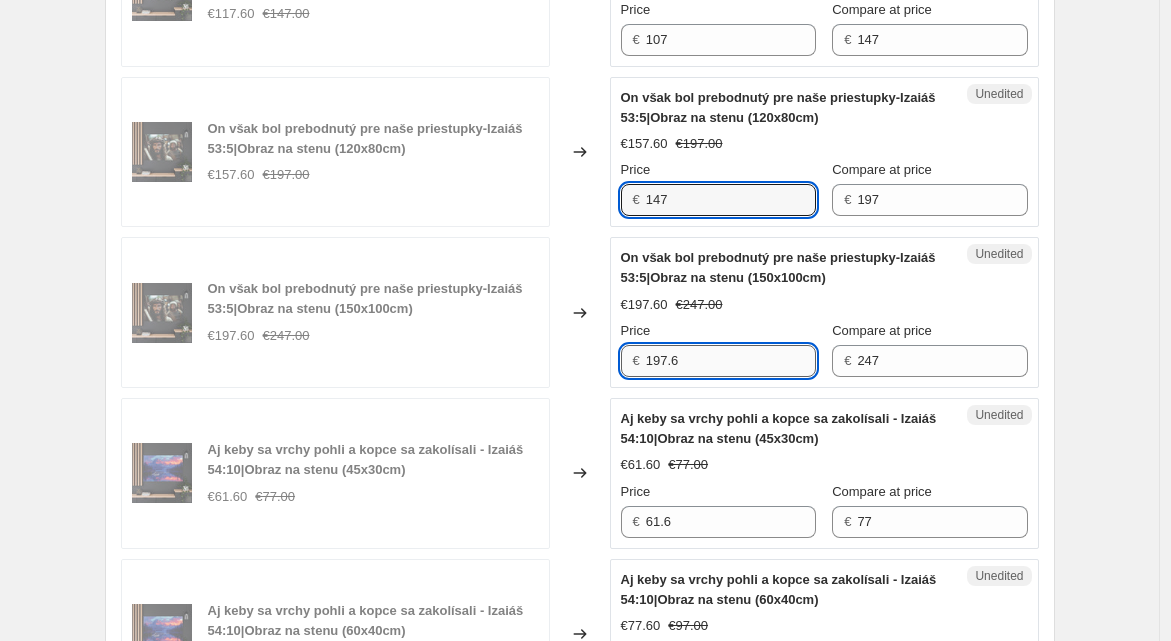 click on "197.6" at bounding box center (731, 361) 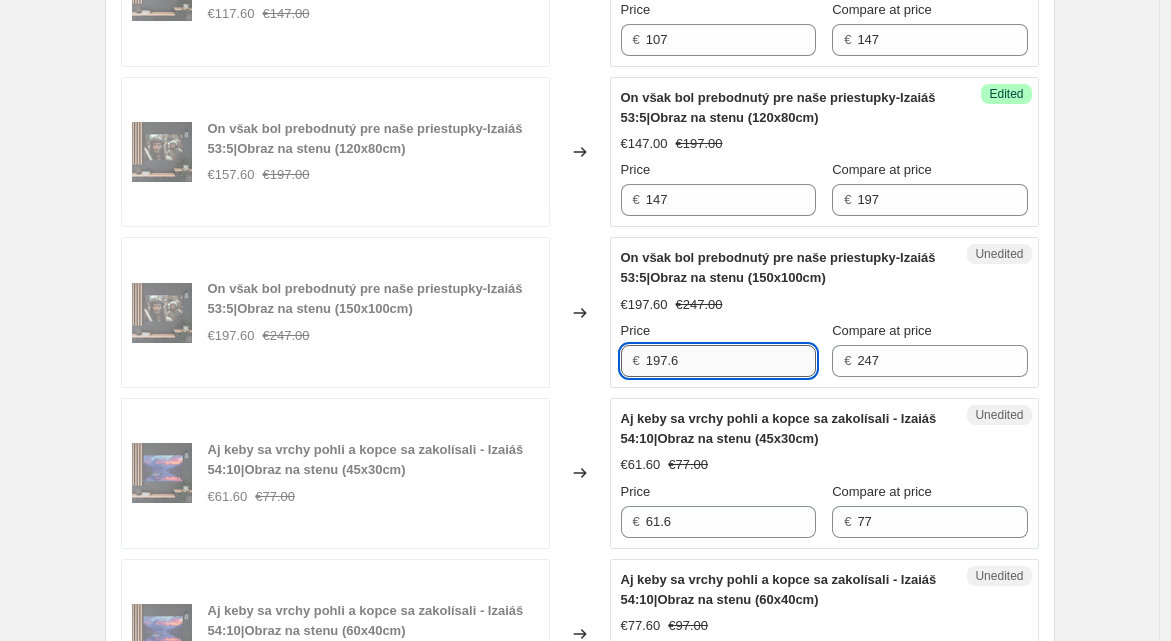click on "197.6" at bounding box center [731, 361] 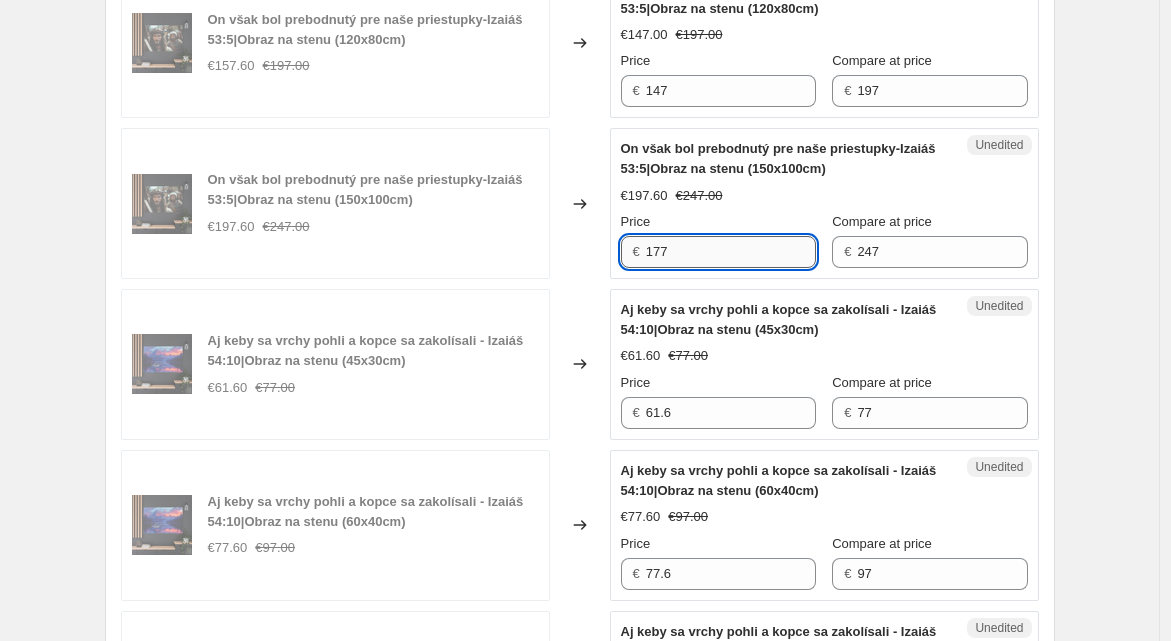 scroll, scrollTop: 1350, scrollLeft: 0, axis: vertical 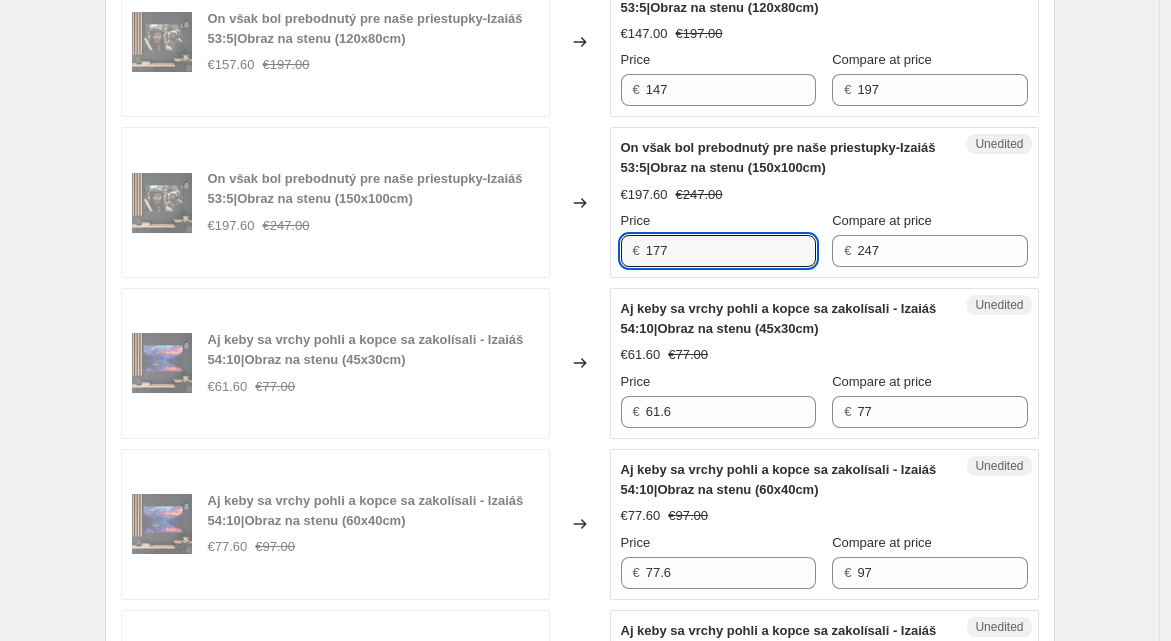 type on "177" 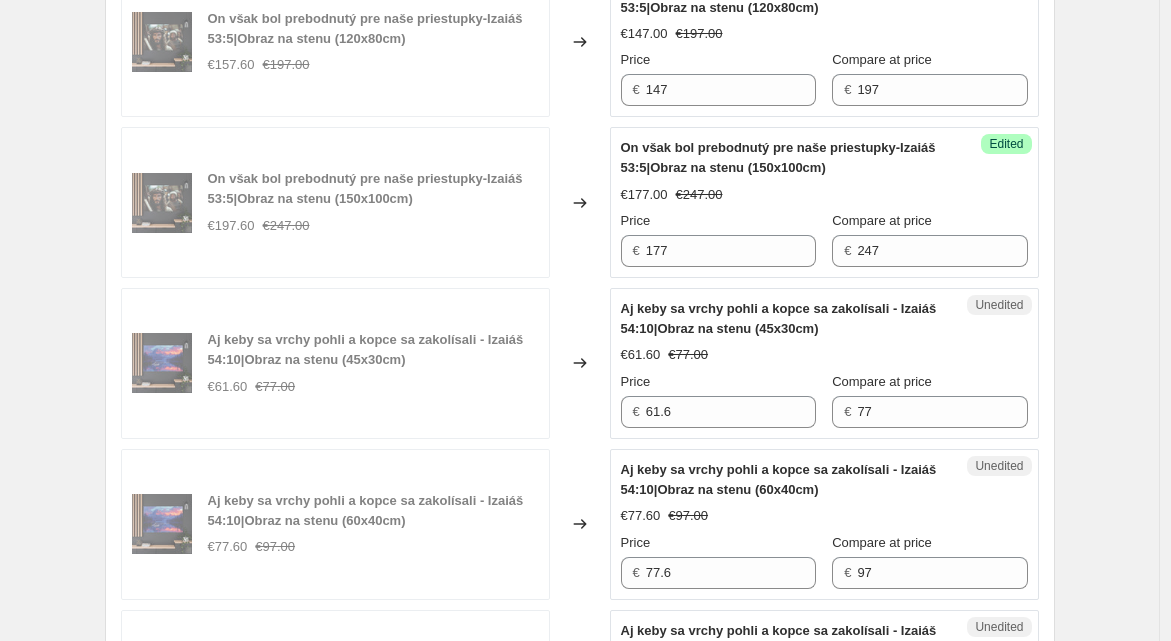 click on "Changed to" at bounding box center (580, 202) 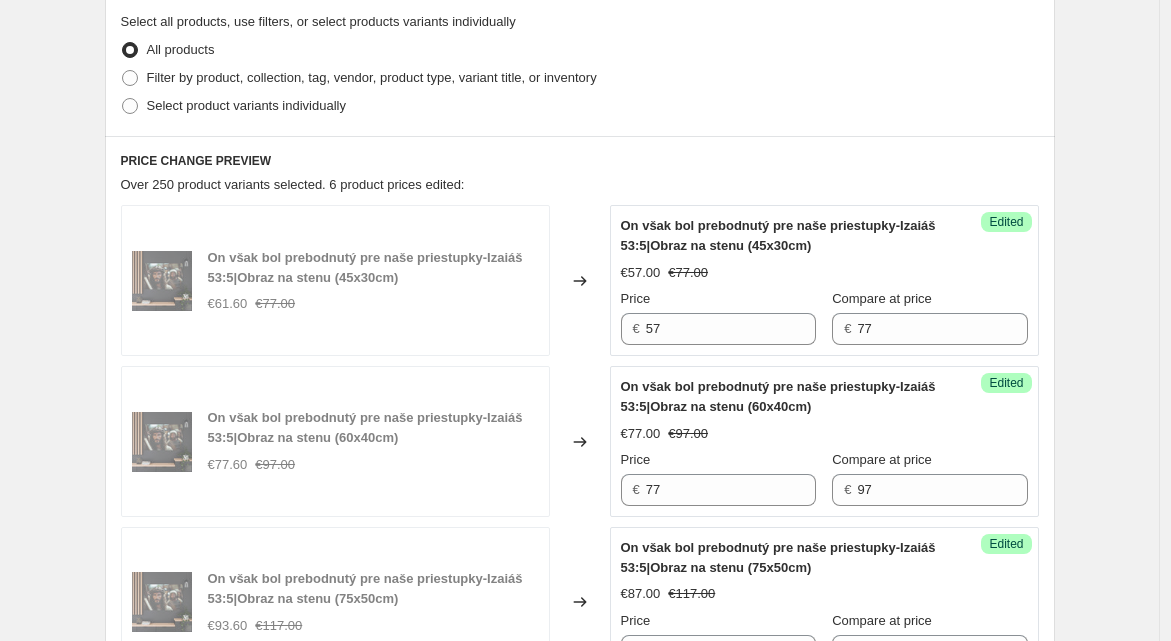 scroll, scrollTop: 469, scrollLeft: 0, axis: vertical 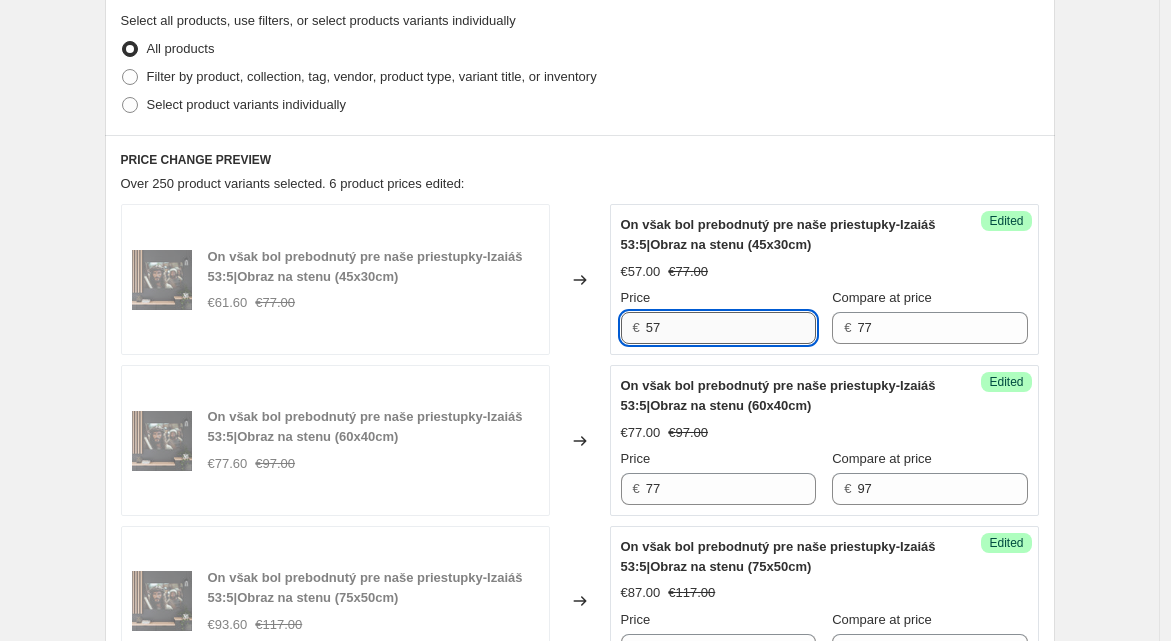 click on "57" at bounding box center (731, 328) 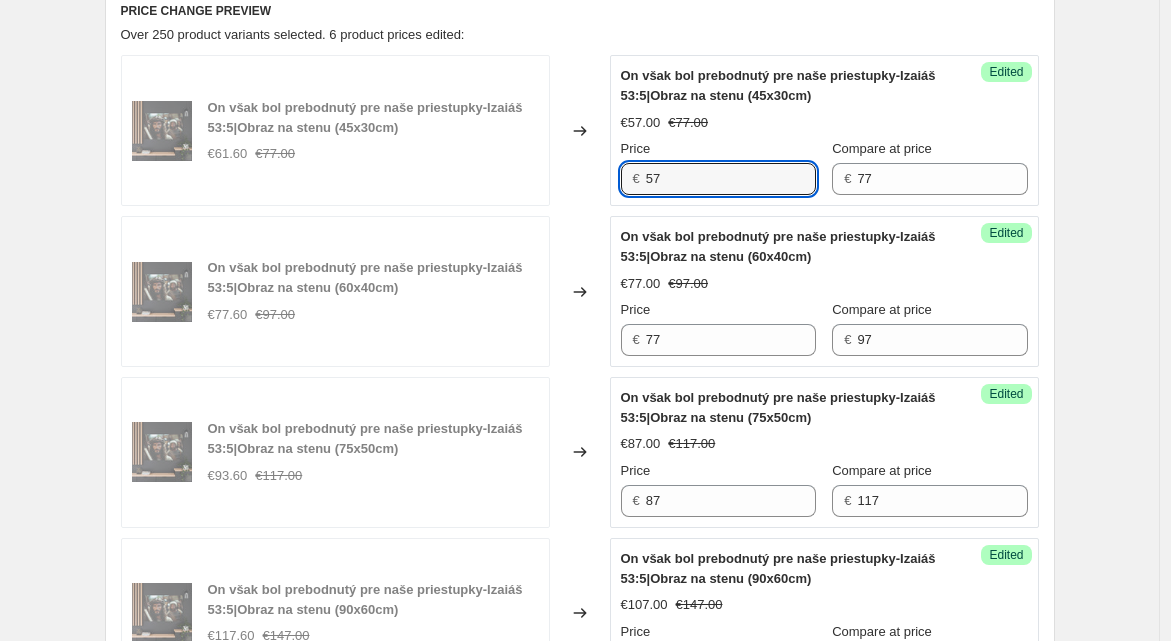 scroll, scrollTop: 619, scrollLeft: 0, axis: vertical 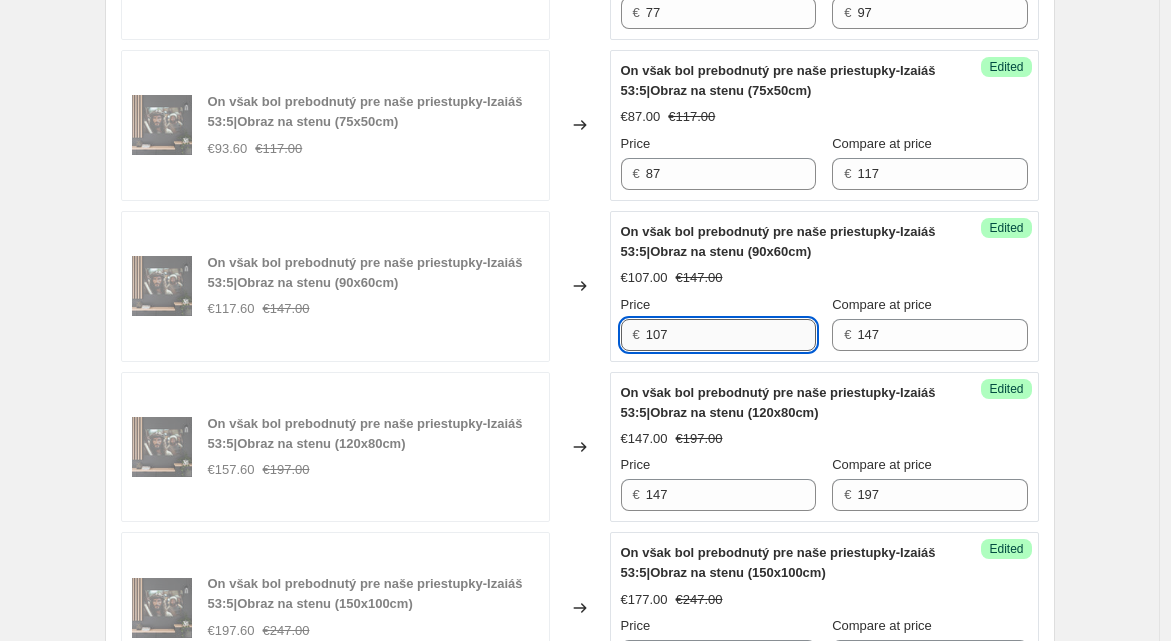 click on "107" at bounding box center (731, 335) 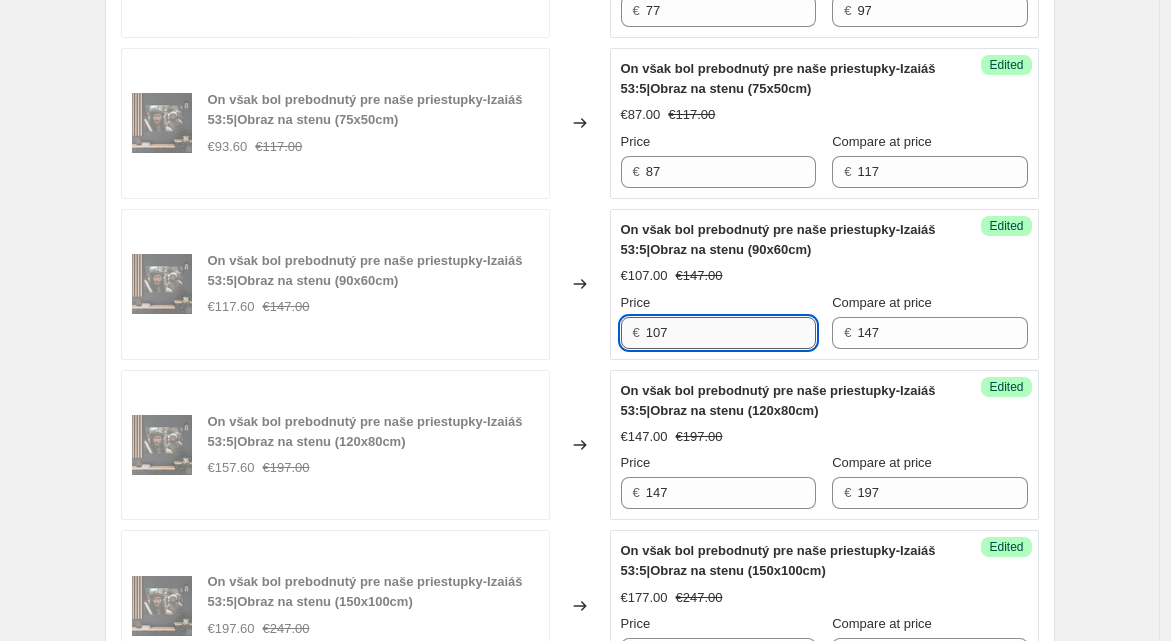 scroll, scrollTop: 945, scrollLeft: 0, axis: vertical 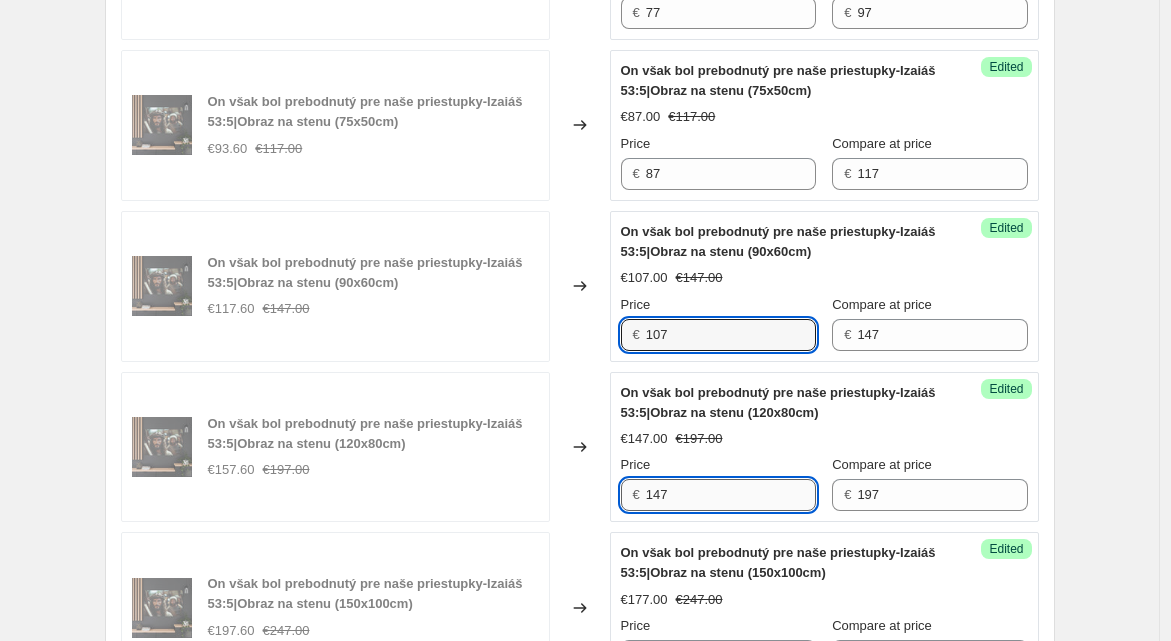 click on "147" at bounding box center (731, 495) 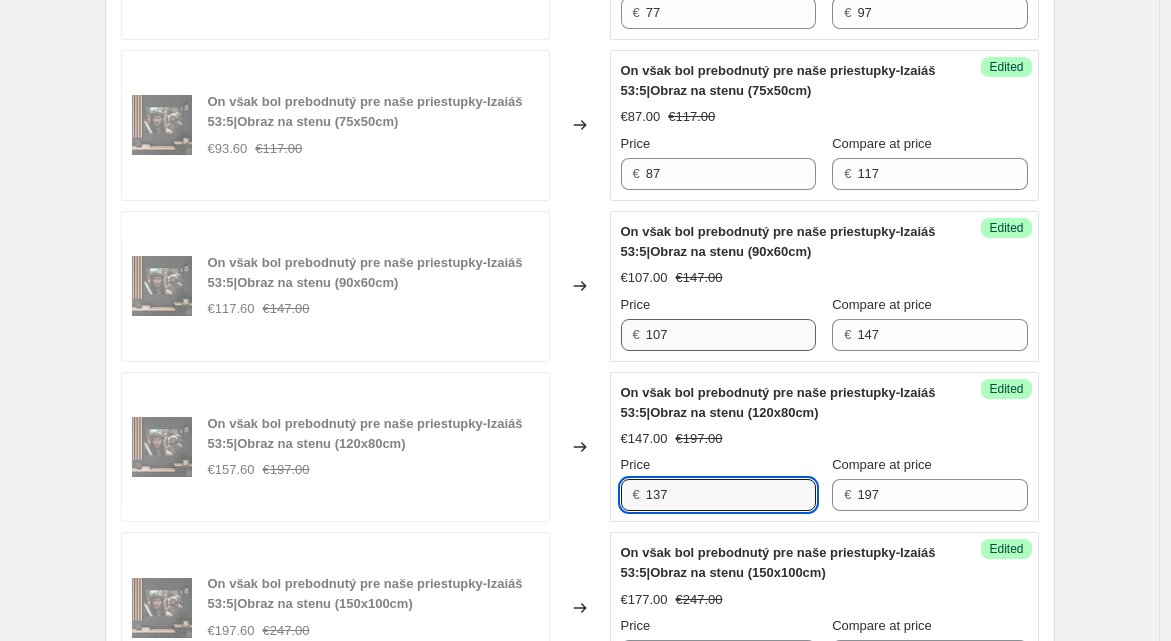 type on "137" 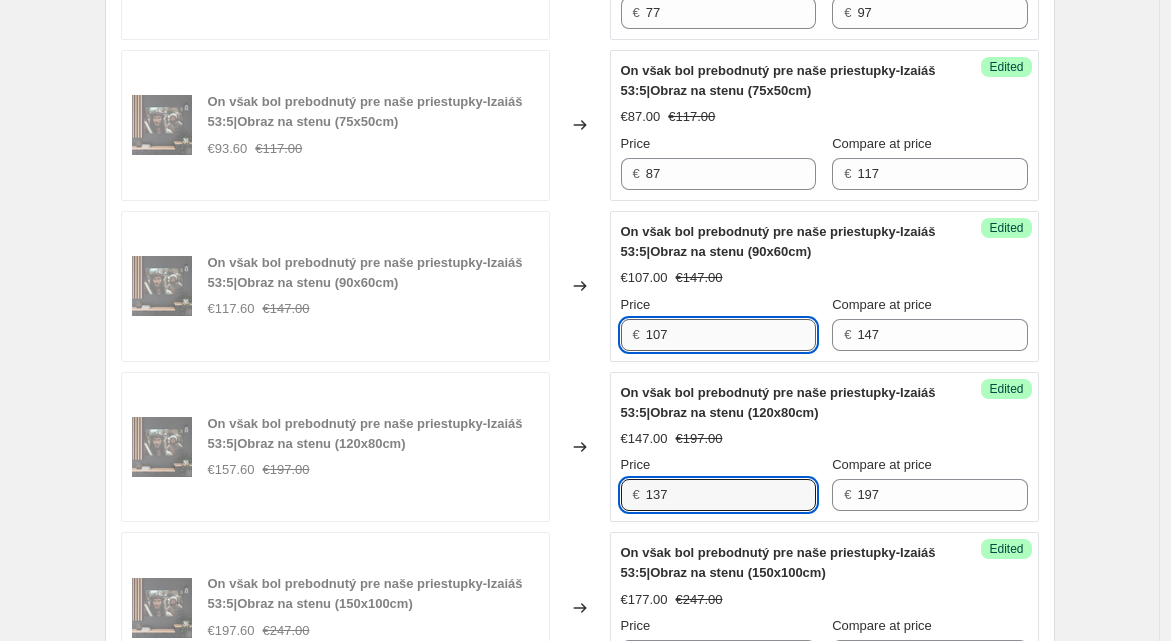 click on "107" at bounding box center (731, 335) 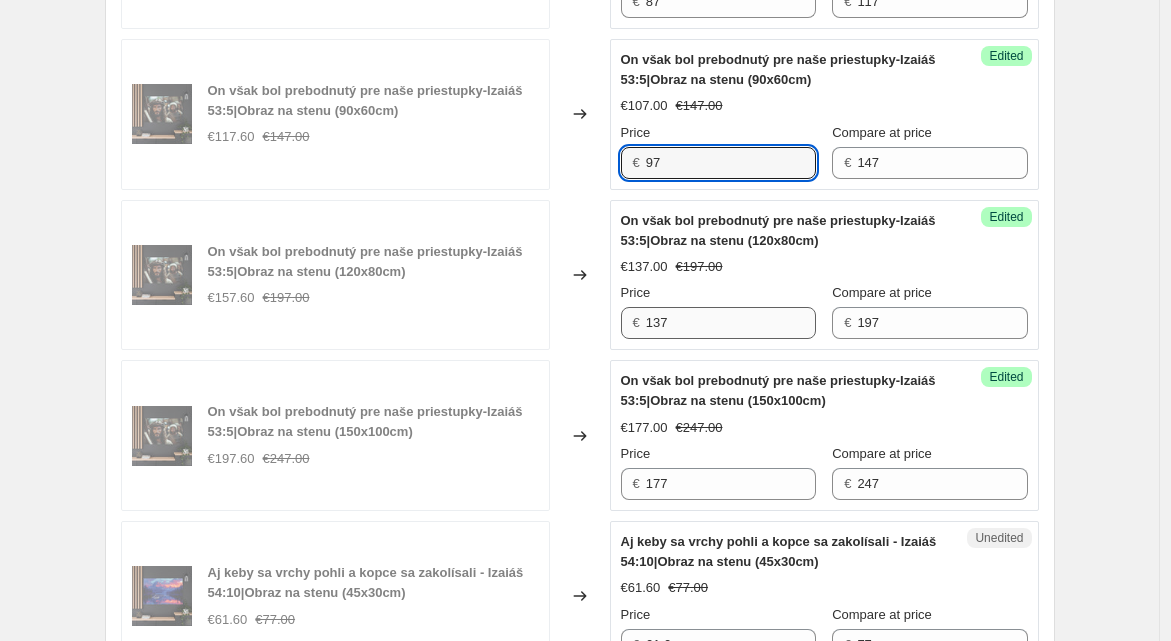 scroll, scrollTop: 1120, scrollLeft: 0, axis: vertical 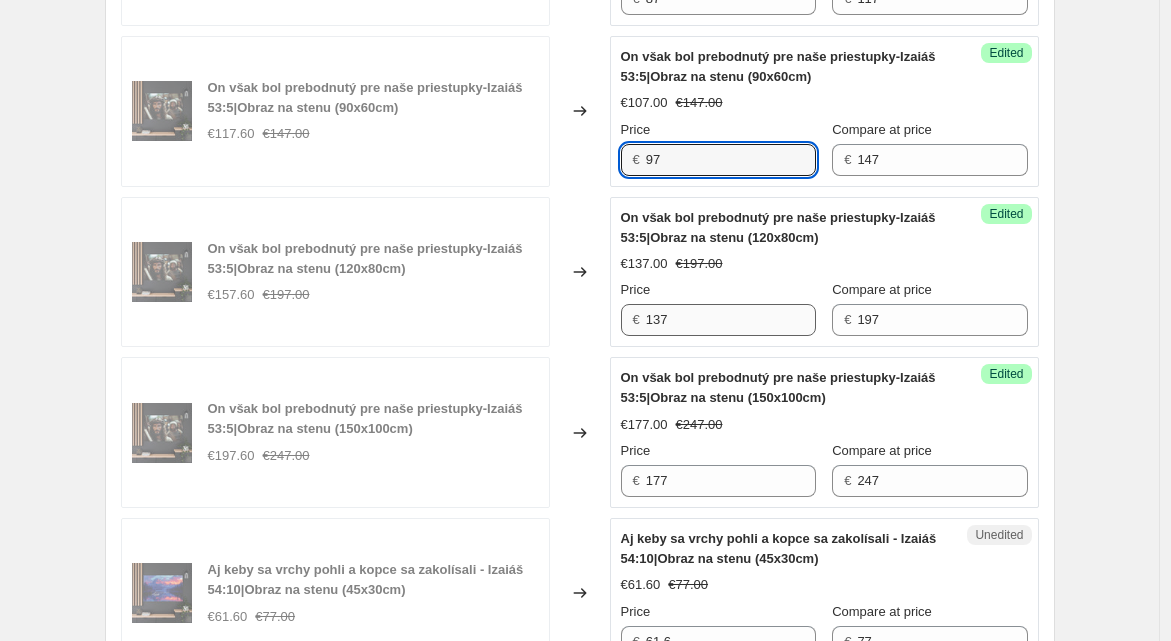 type on "97" 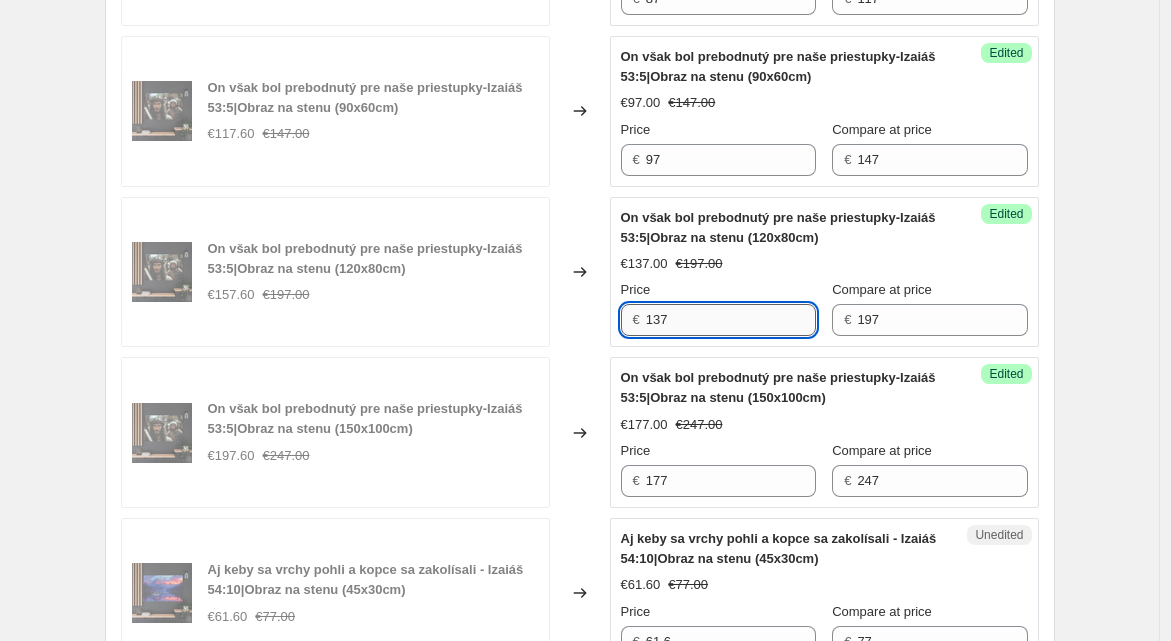 click on "137" at bounding box center [731, 320] 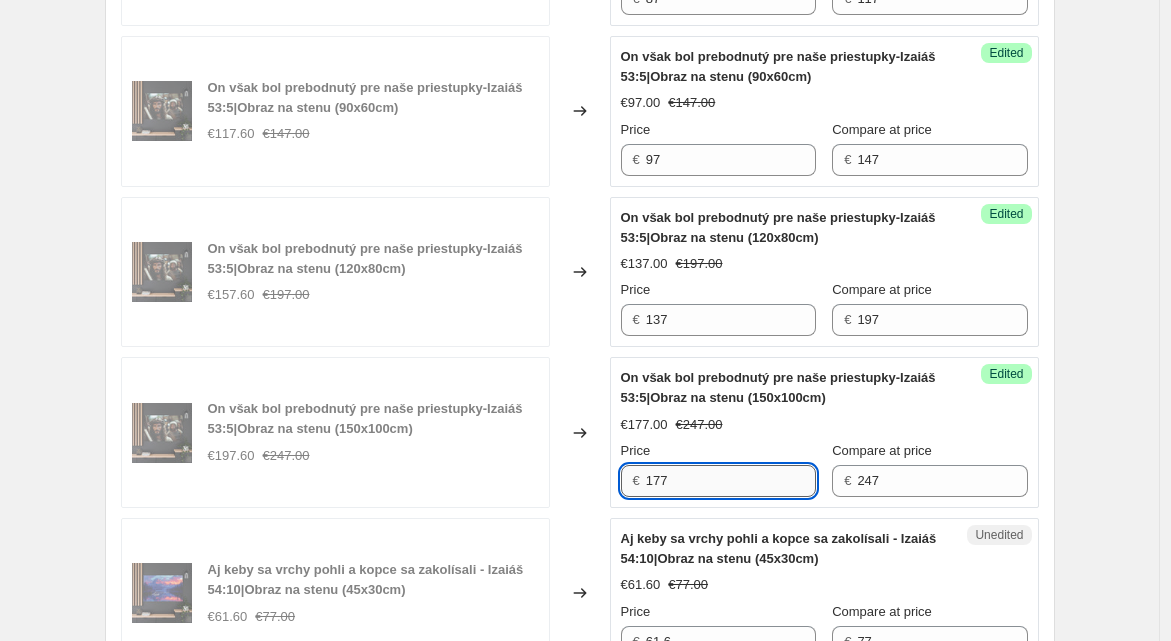 click on "177" at bounding box center [731, 481] 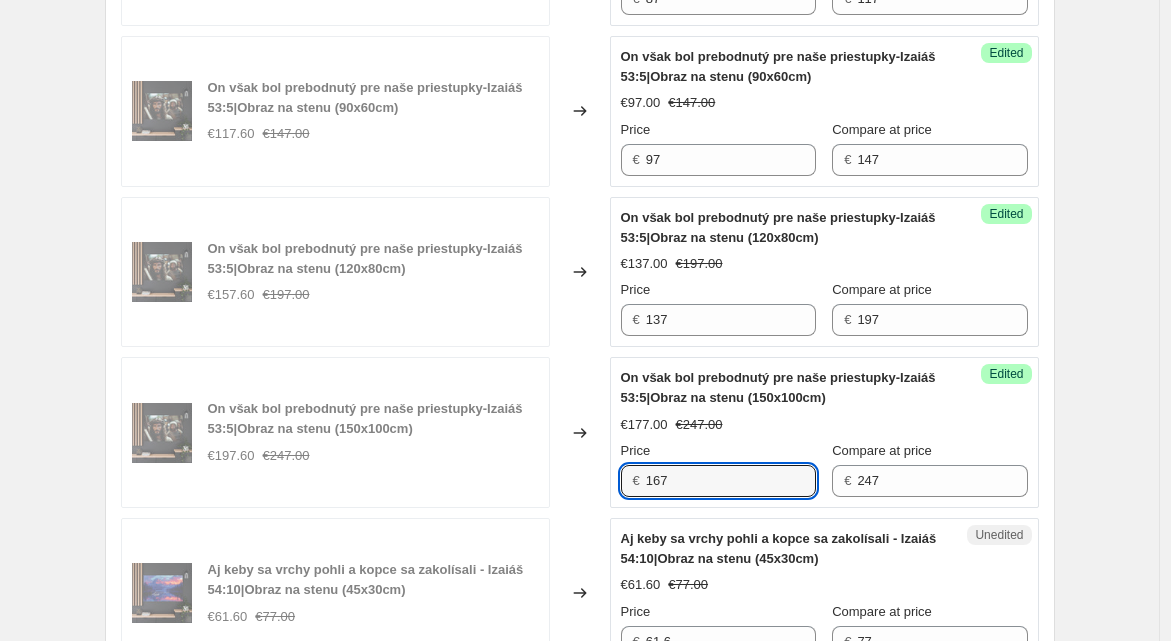 click on "€177.00 €247.00" at bounding box center (824, 425) 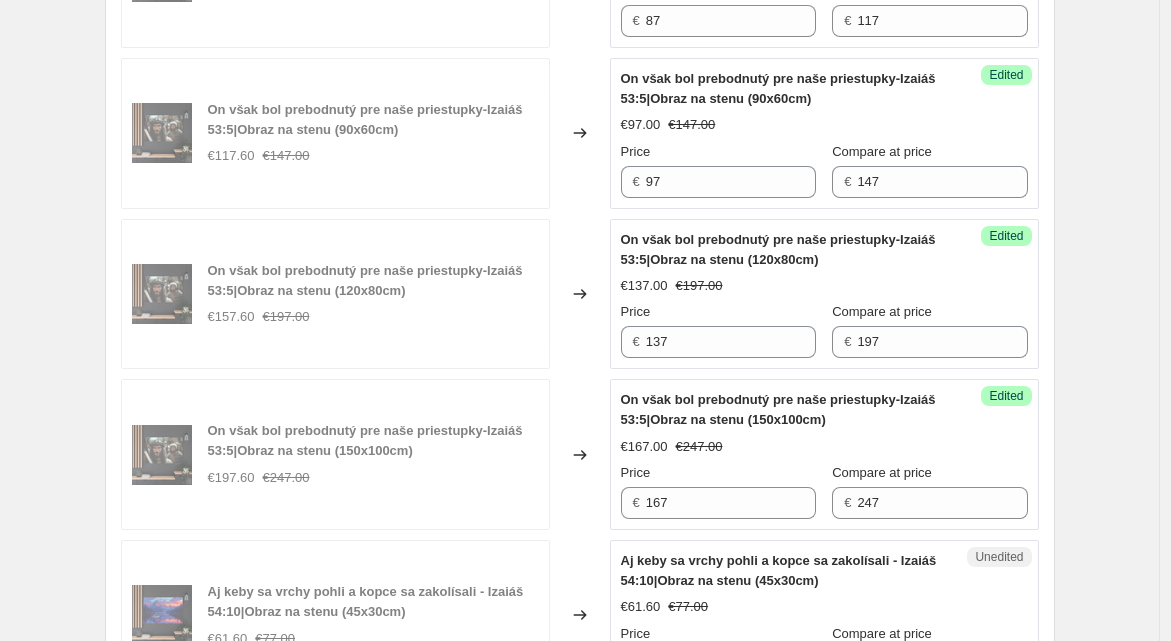 scroll, scrollTop: 1097, scrollLeft: 0, axis: vertical 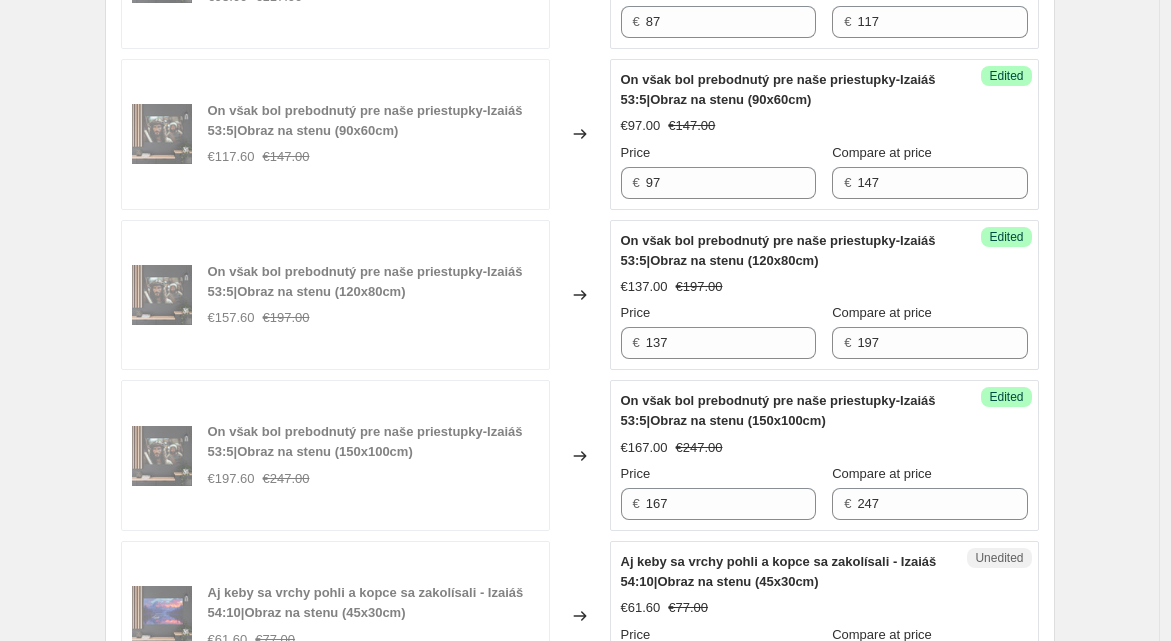 click on "€167.00" at bounding box center [644, 448] 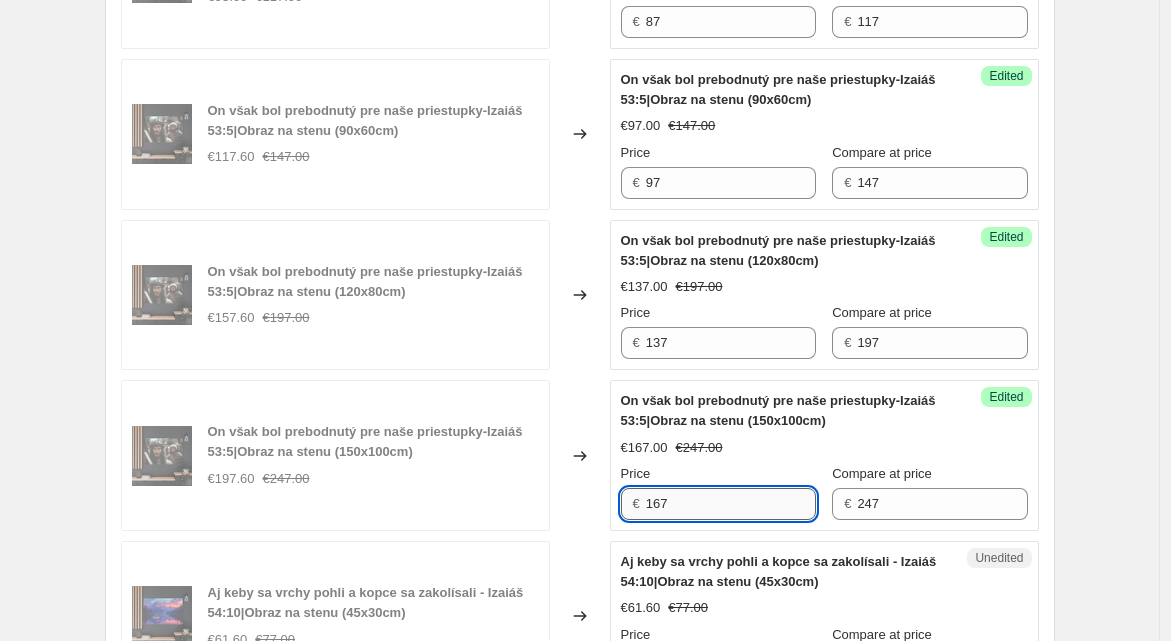 click on "167" at bounding box center [731, 504] 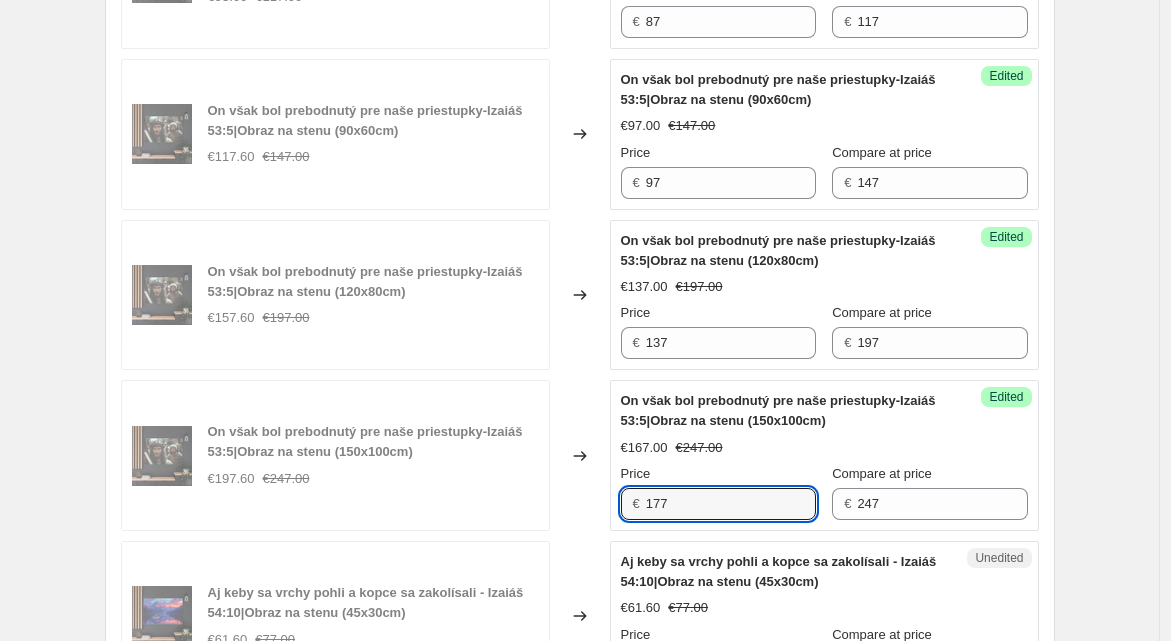 type on "177" 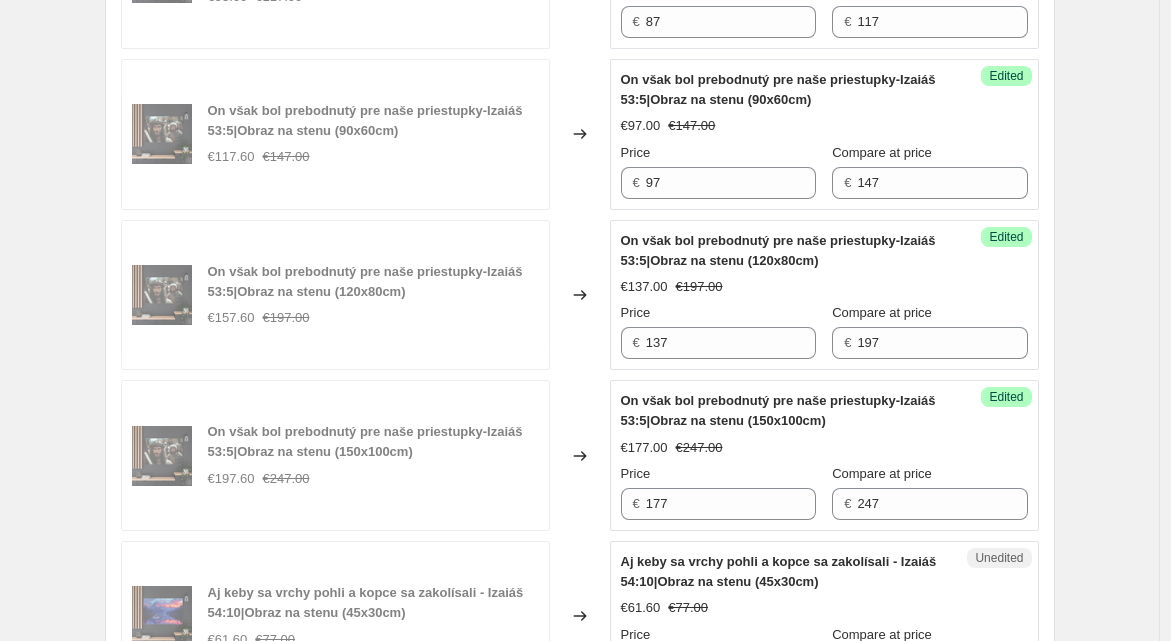 click on "Price" at bounding box center (718, 474) 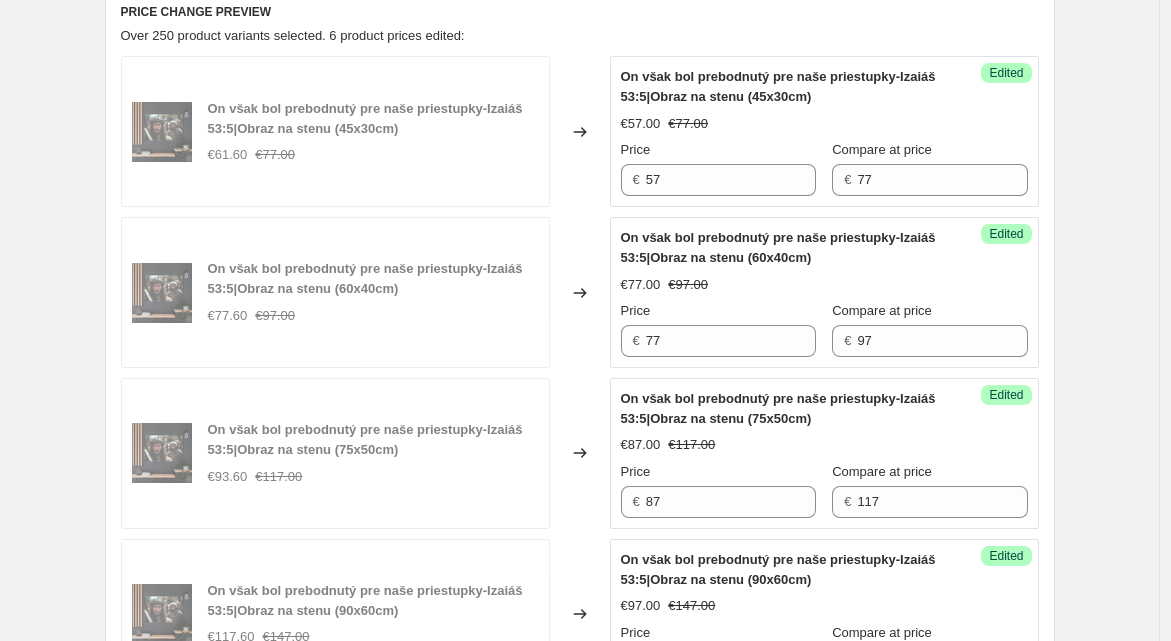 scroll, scrollTop: 614, scrollLeft: 0, axis: vertical 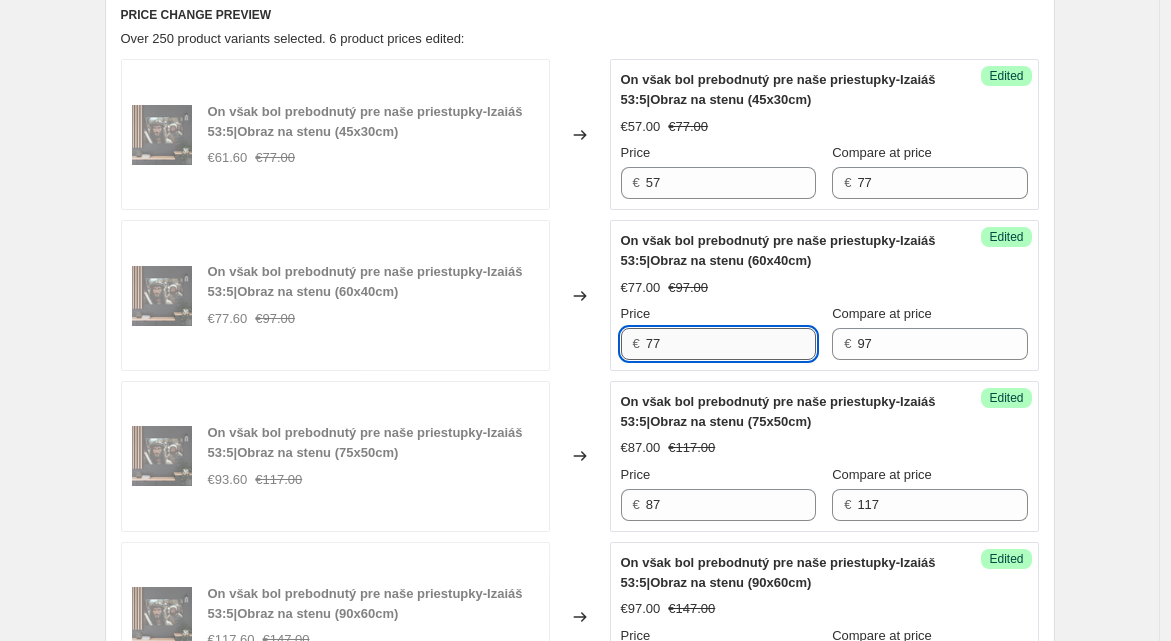 click on "77" at bounding box center [731, 344] 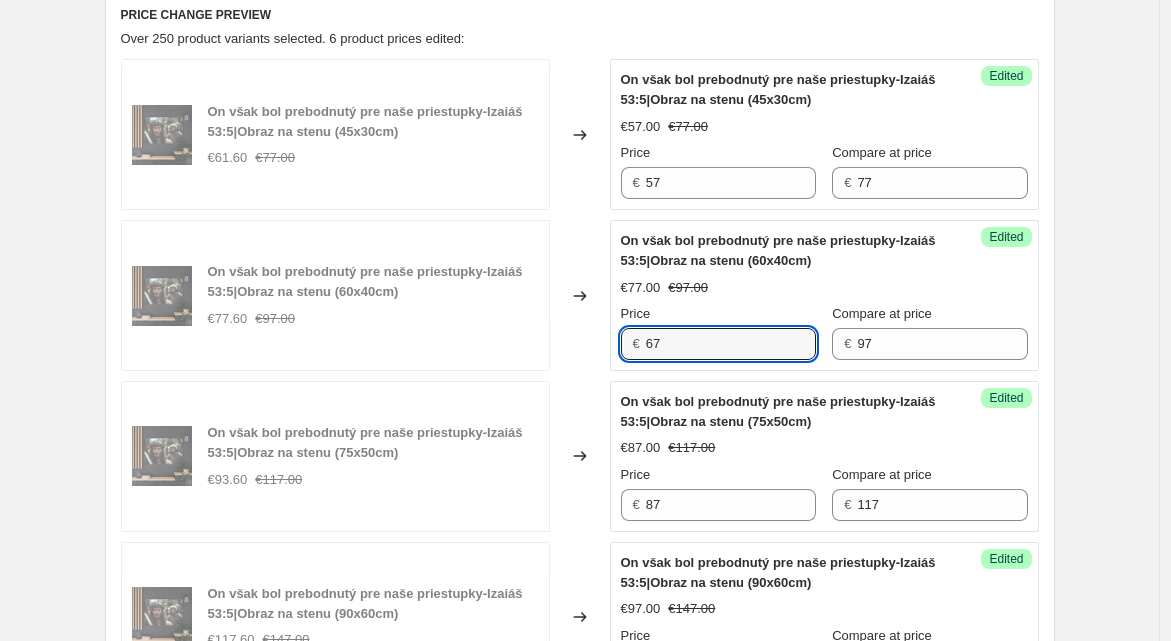 type on "67" 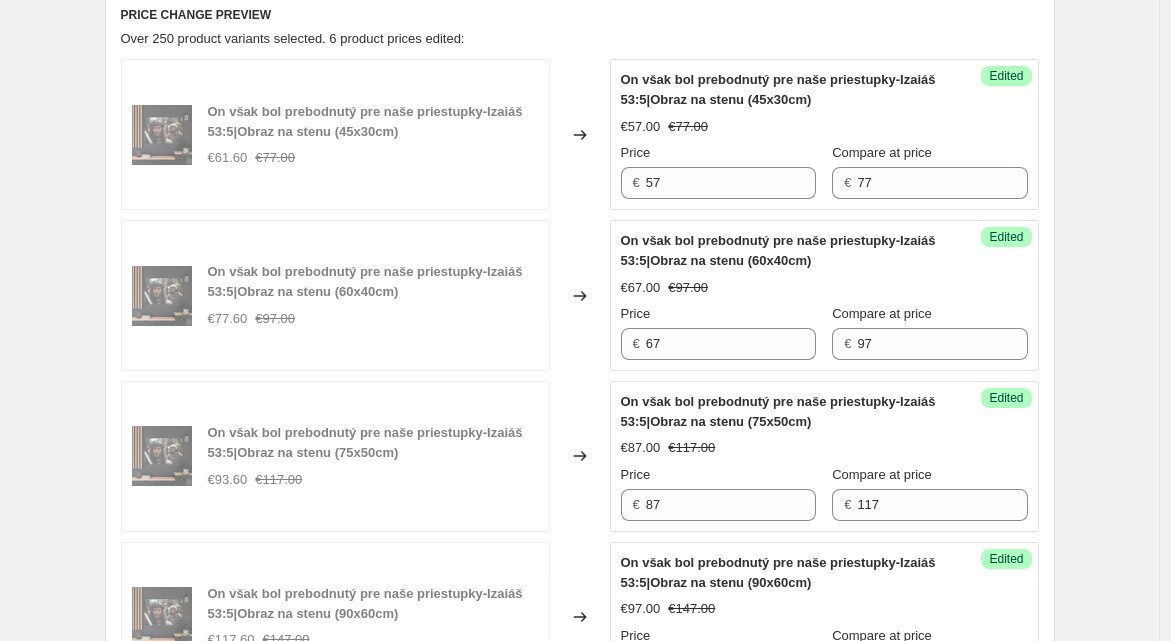 click on "Price" at bounding box center (718, 314) 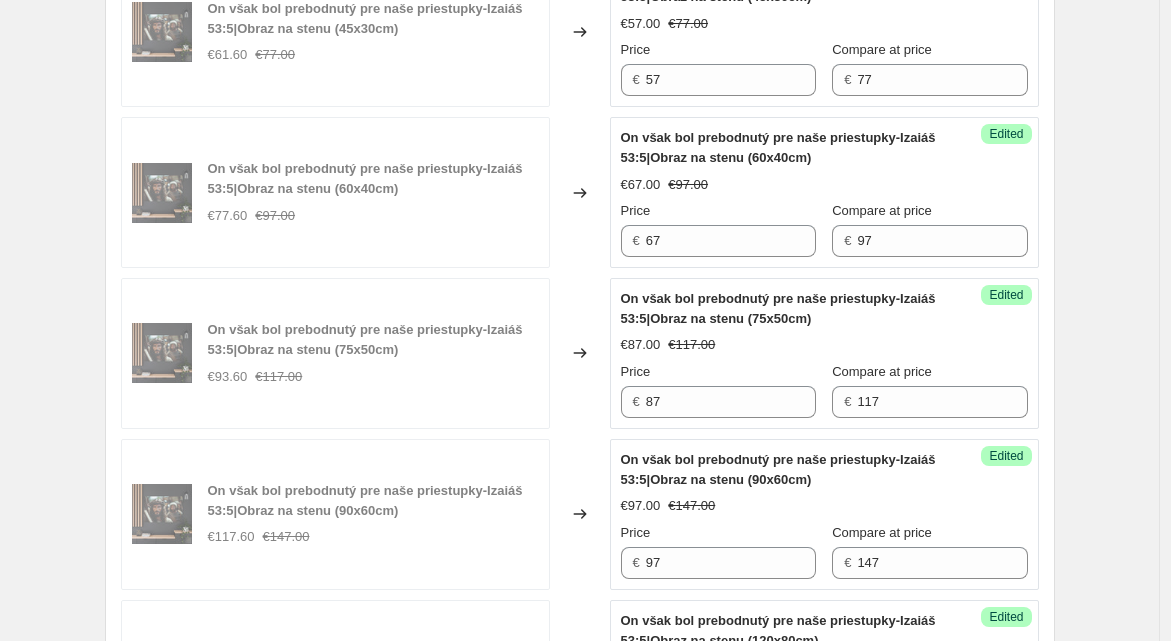 scroll, scrollTop: 765, scrollLeft: 0, axis: vertical 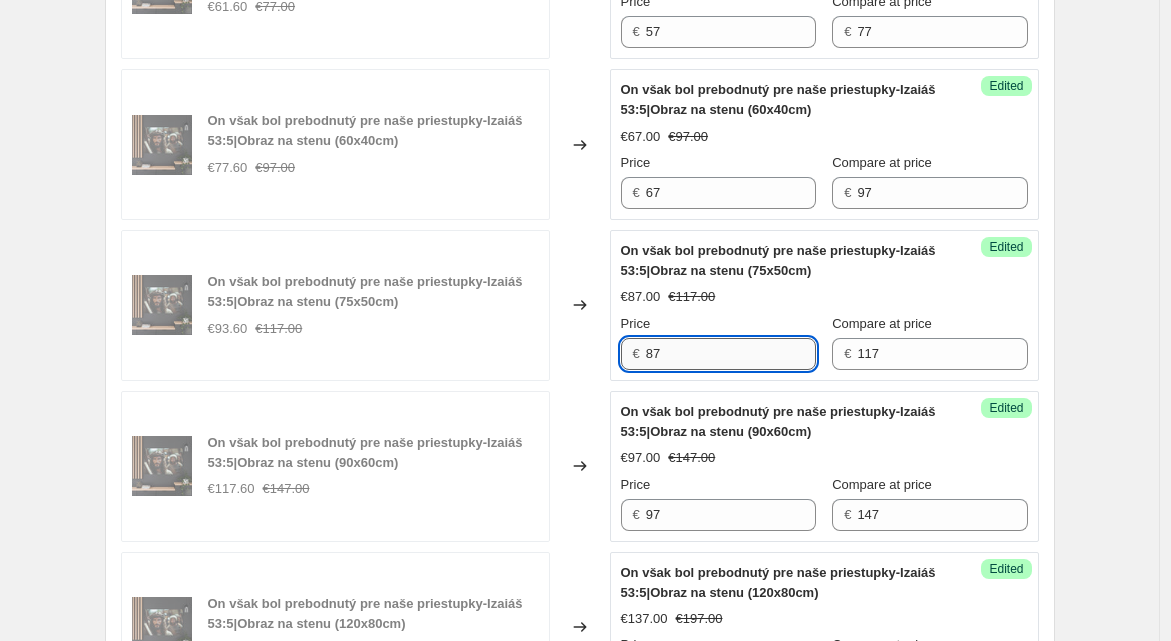 click on "87" at bounding box center [731, 354] 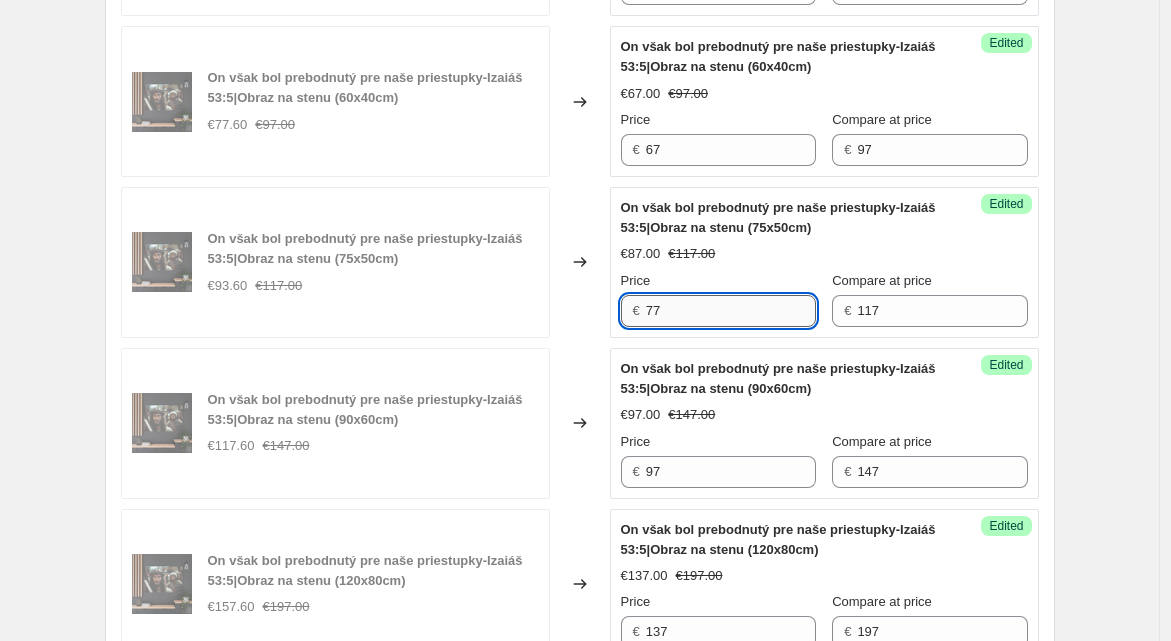 scroll, scrollTop: 809, scrollLeft: 0, axis: vertical 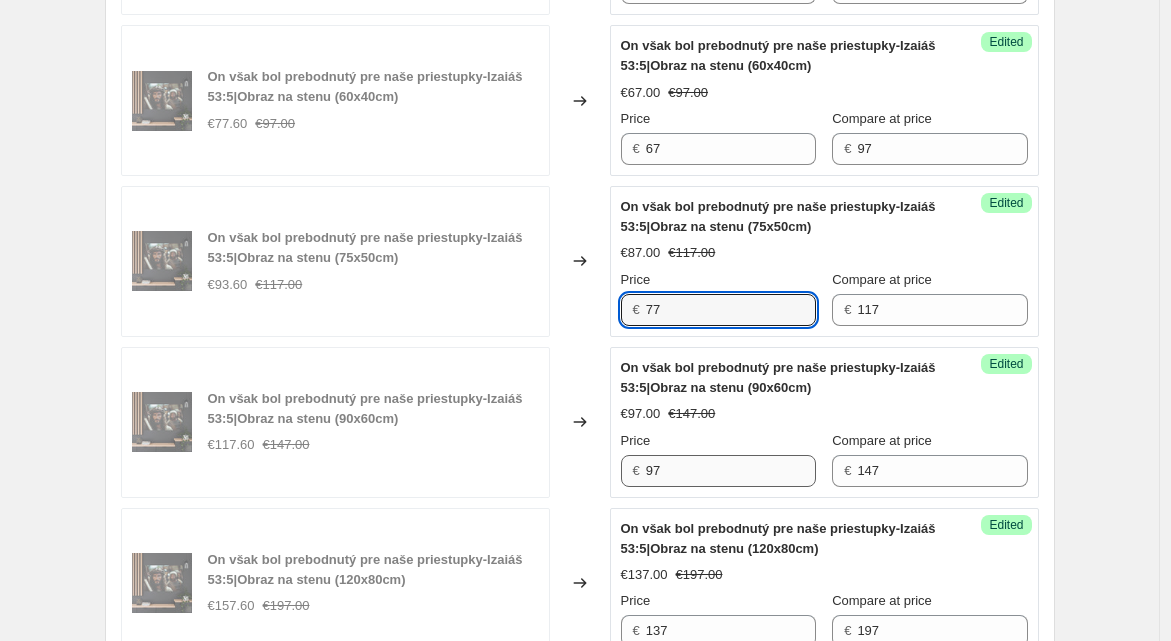 type on "77" 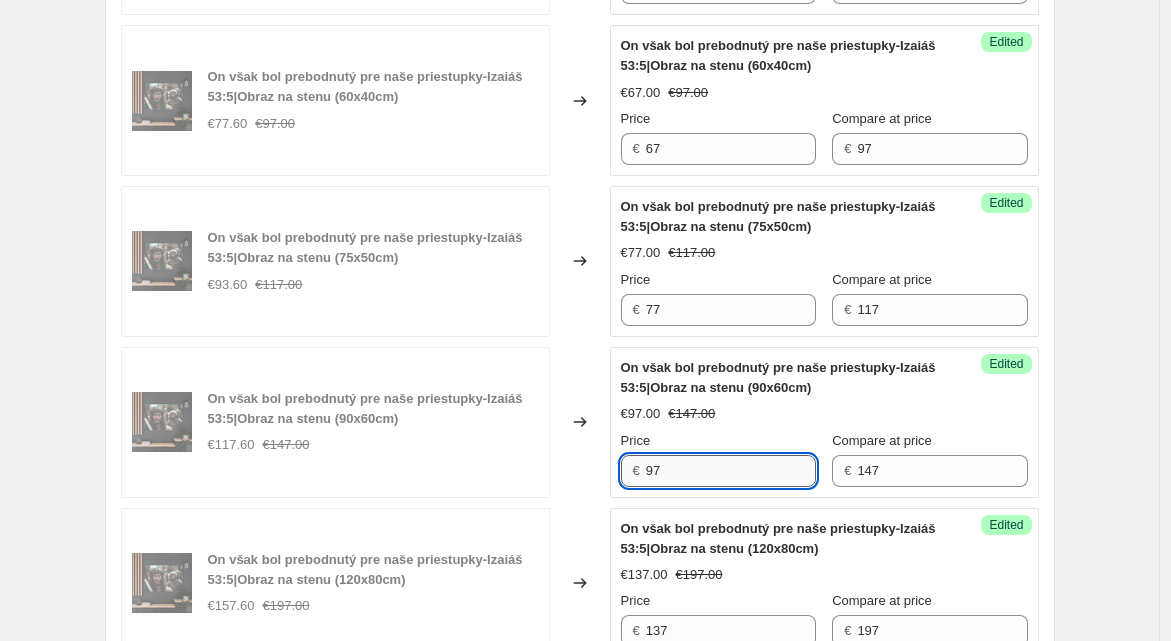 click on "97" at bounding box center [731, 471] 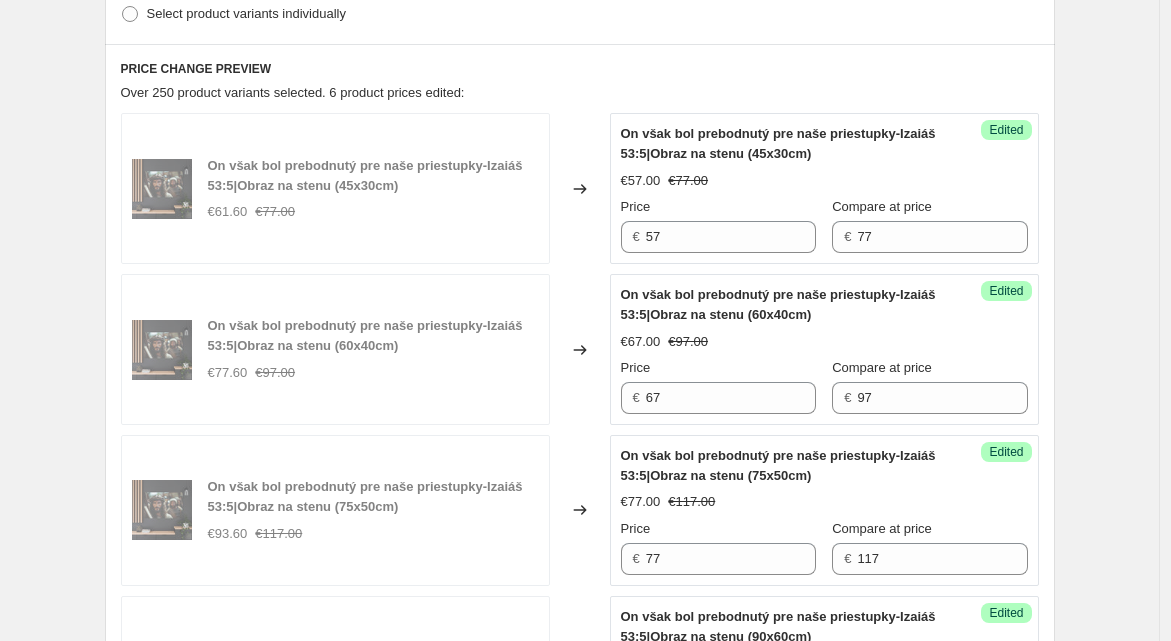 scroll, scrollTop: 559, scrollLeft: 0, axis: vertical 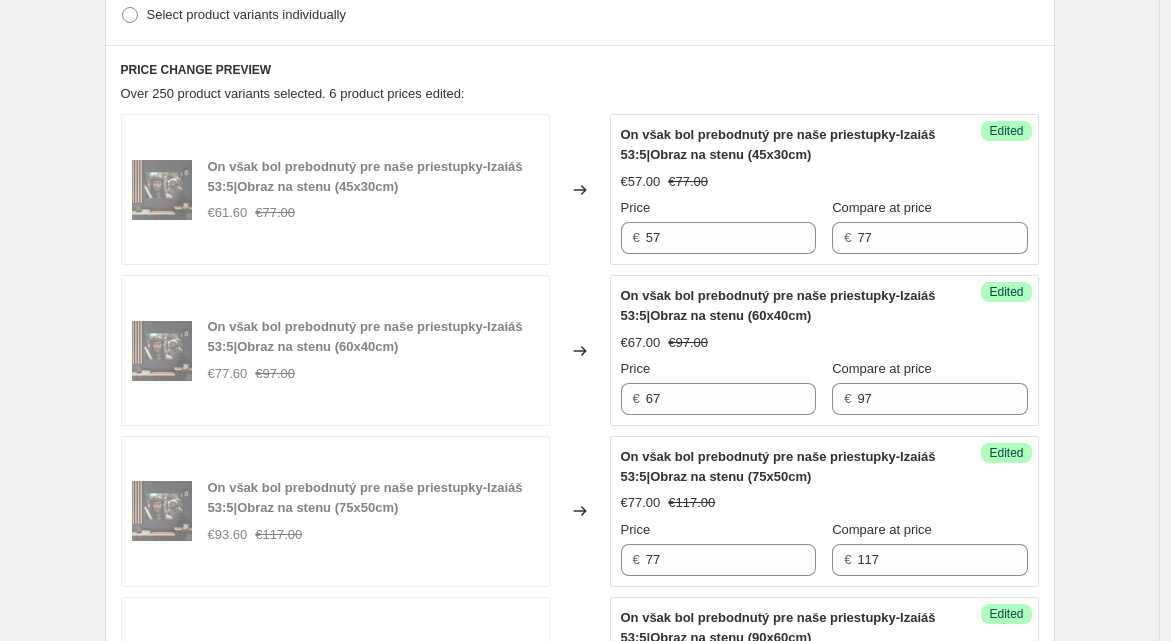 type on "87" 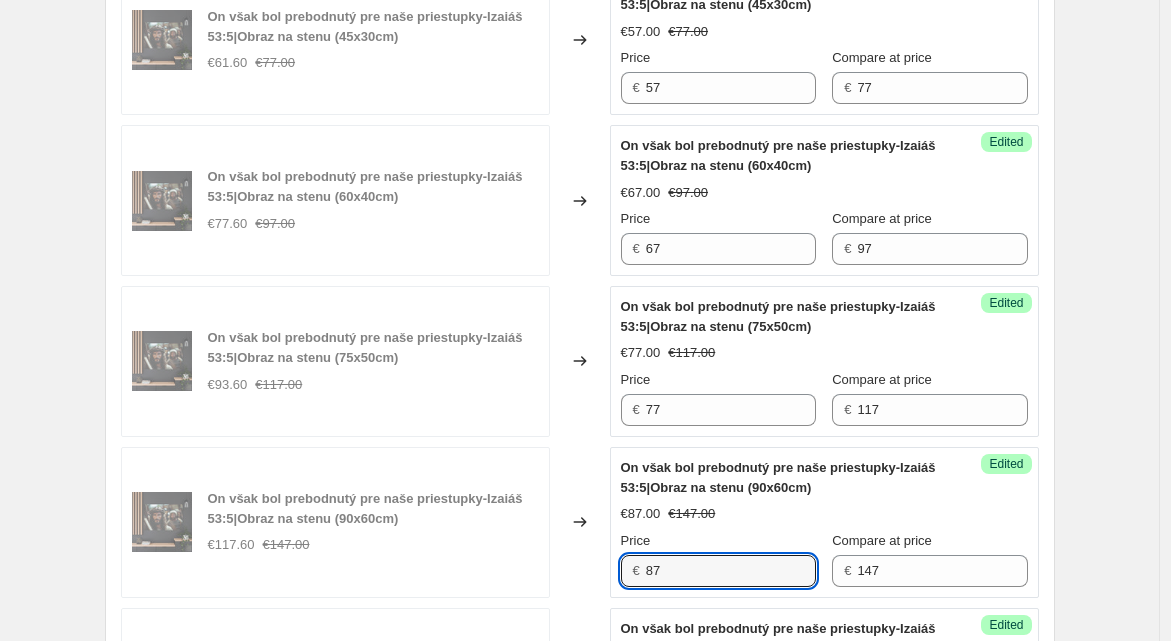 scroll, scrollTop: 708, scrollLeft: 0, axis: vertical 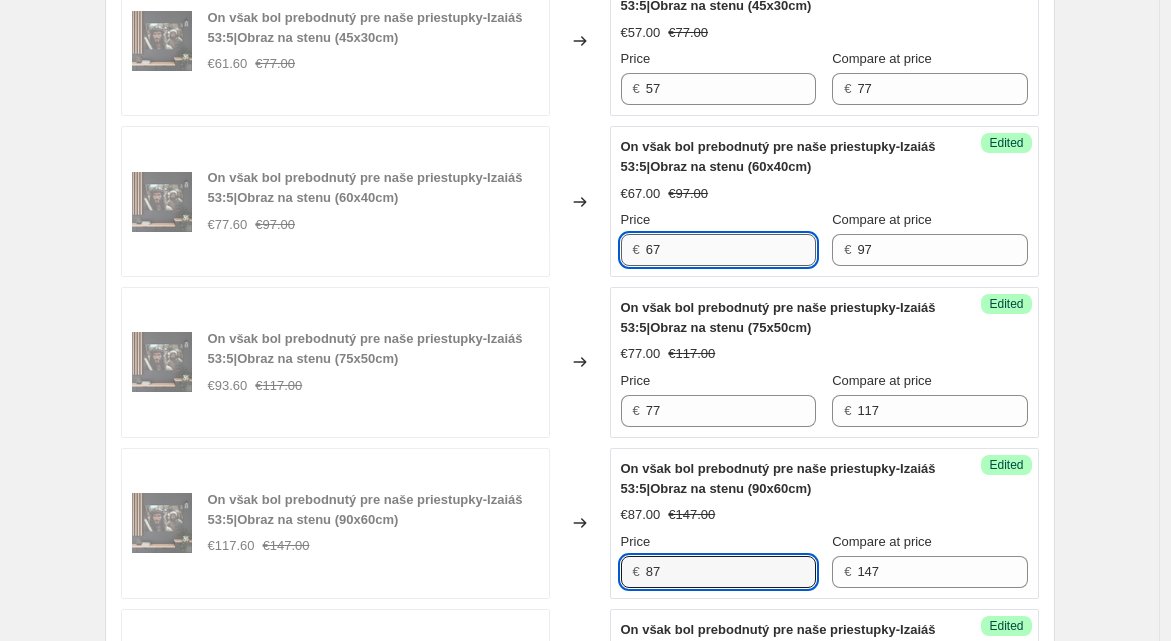 click on "67" at bounding box center [731, 250] 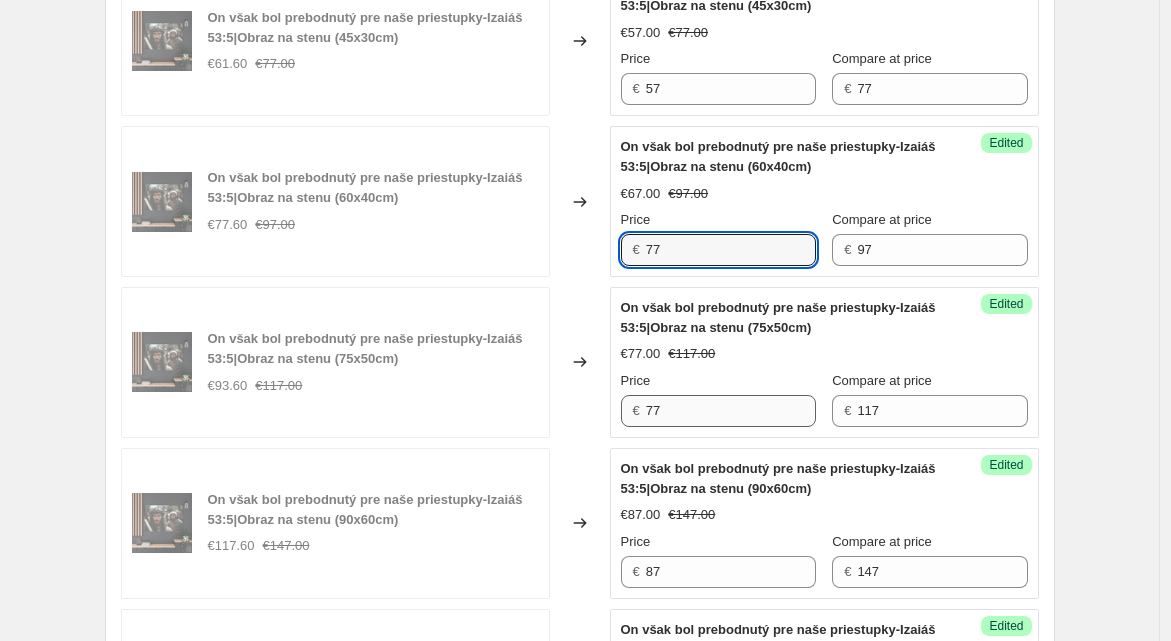 type on "77" 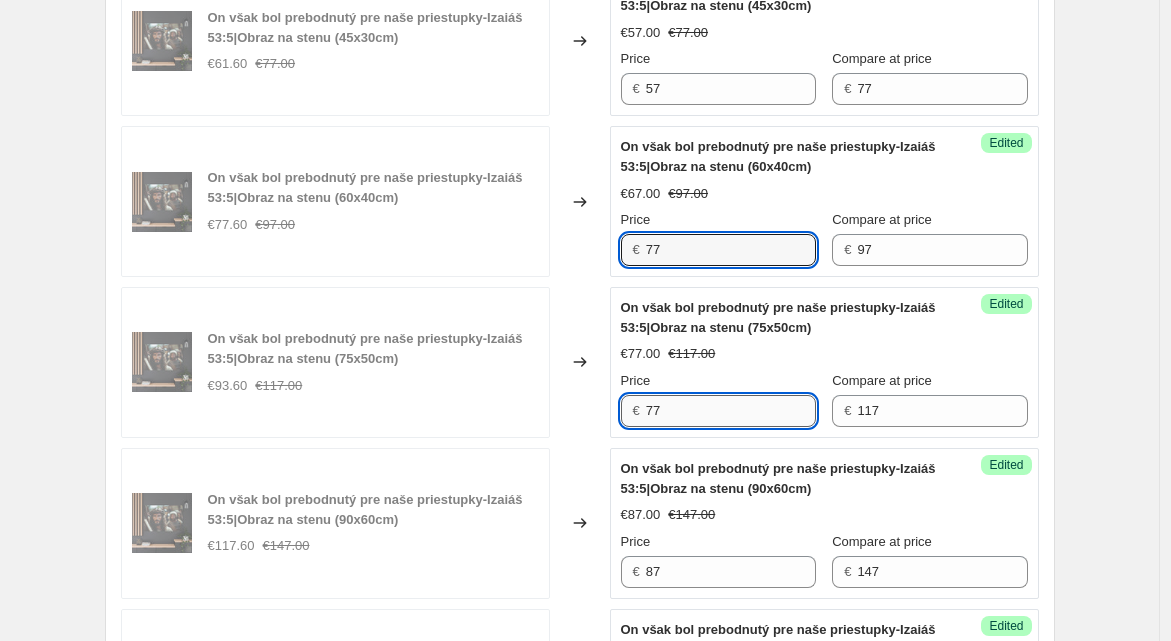 click on "77" at bounding box center [731, 411] 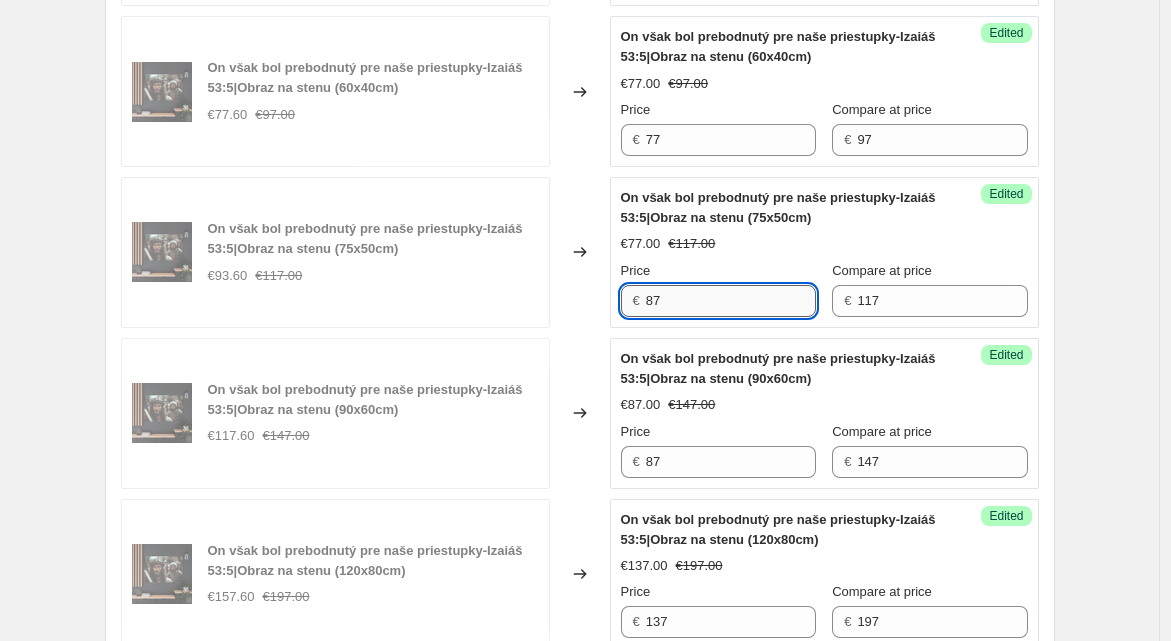 scroll, scrollTop: 819, scrollLeft: 0, axis: vertical 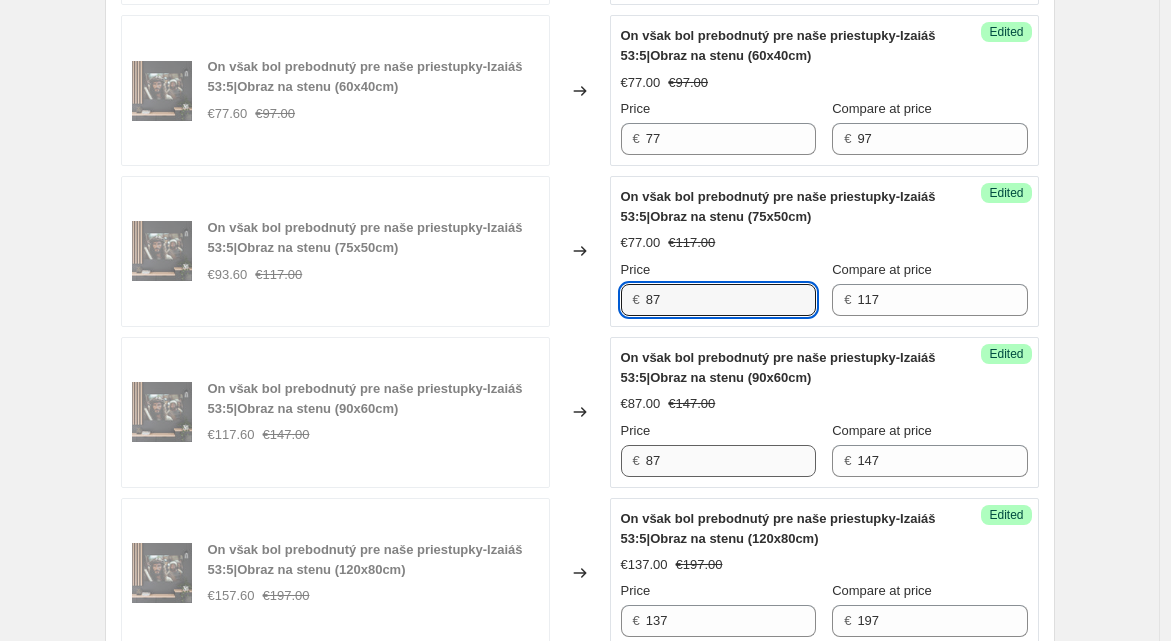 type on "87" 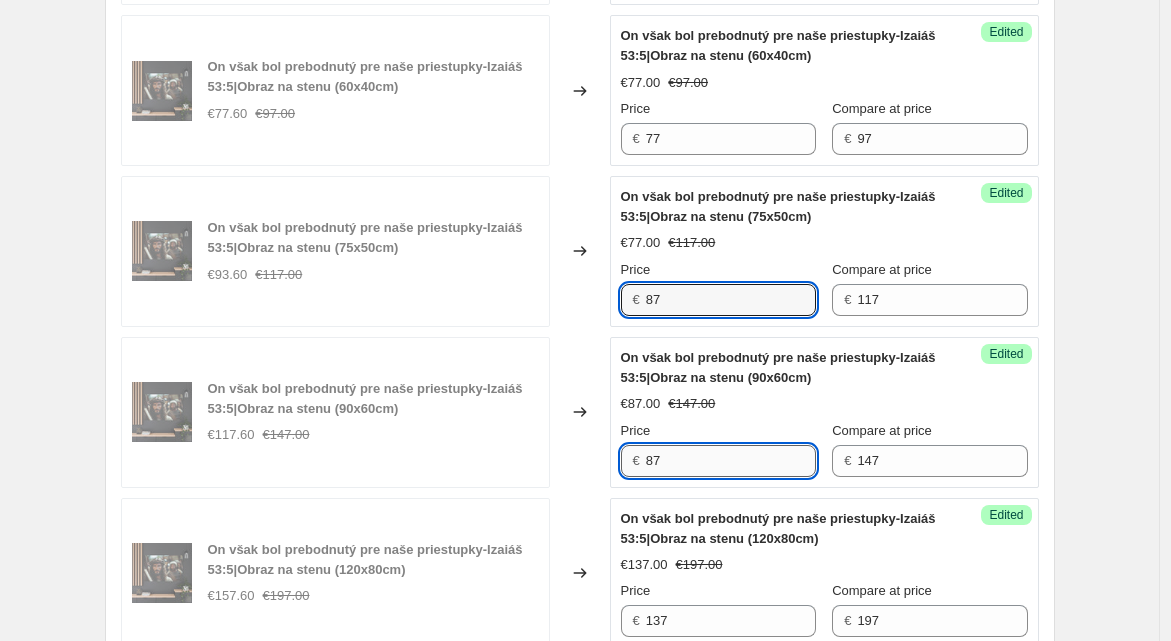 click on "87" at bounding box center (731, 461) 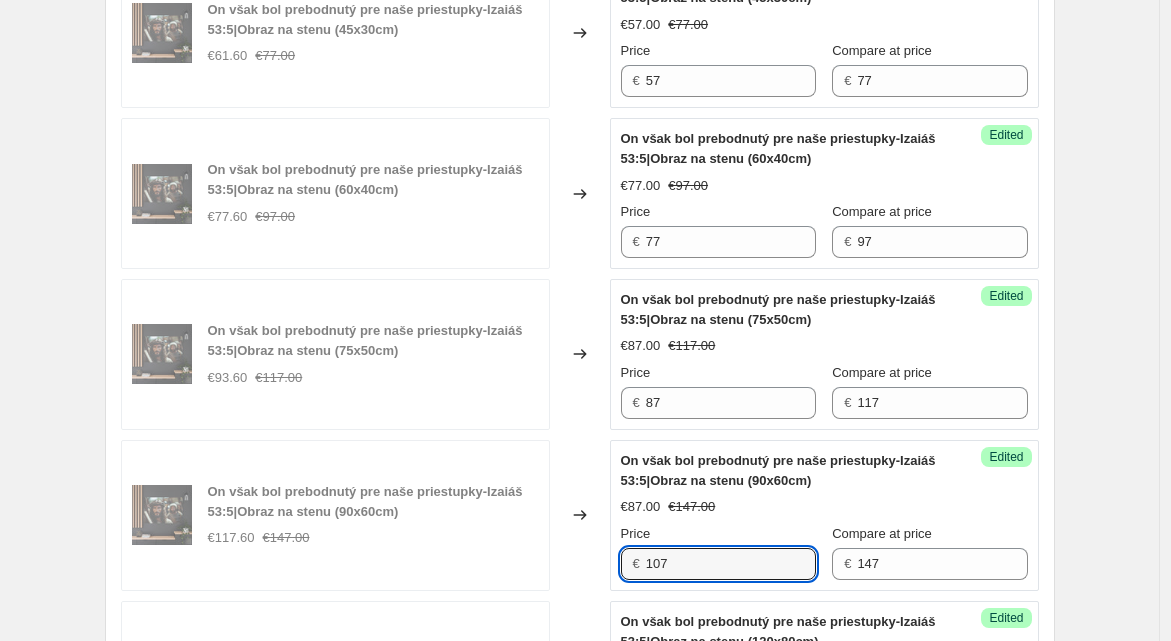 scroll, scrollTop: 723, scrollLeft: 0, axis: vertical 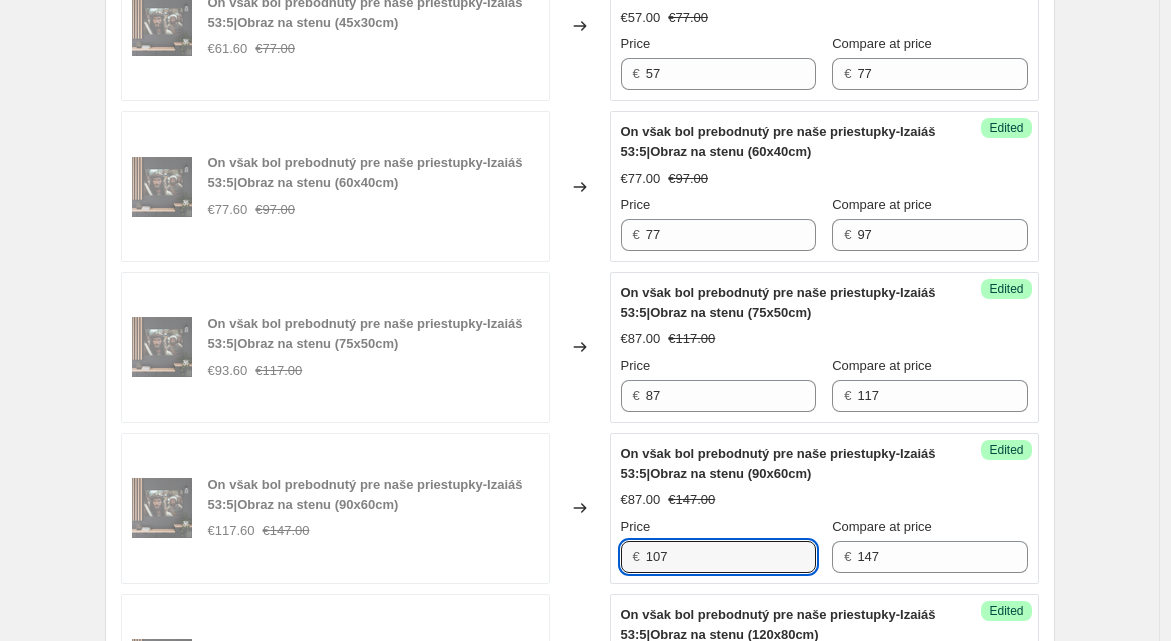 type on "107" 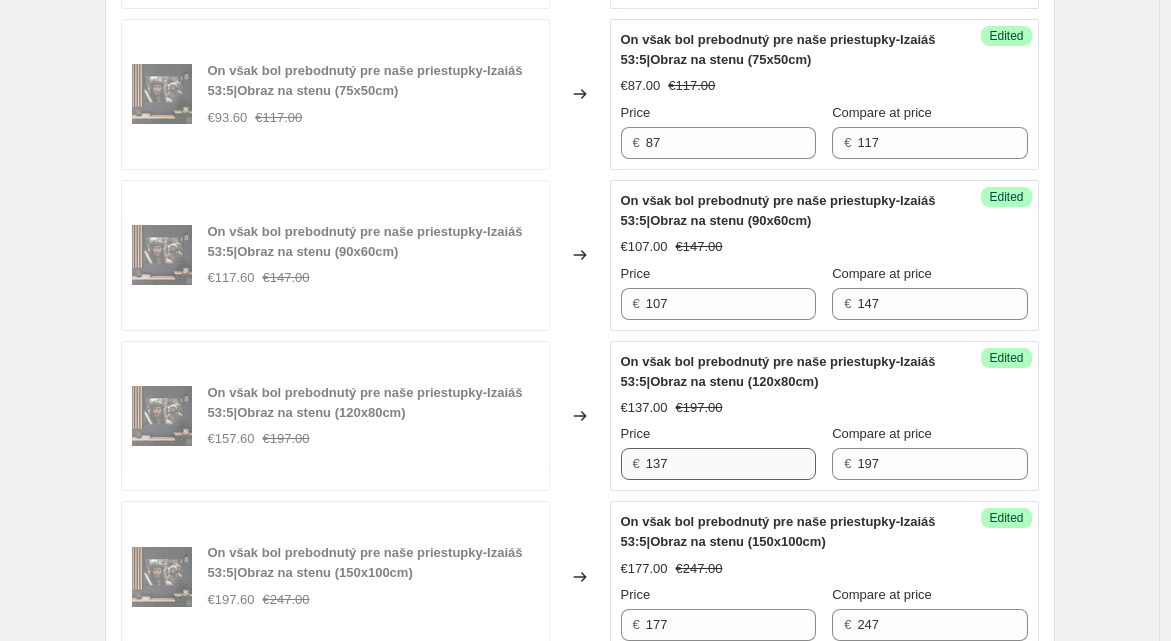 scroll, scrollTop: 1080, scrollLeft: 0, axis: vertical 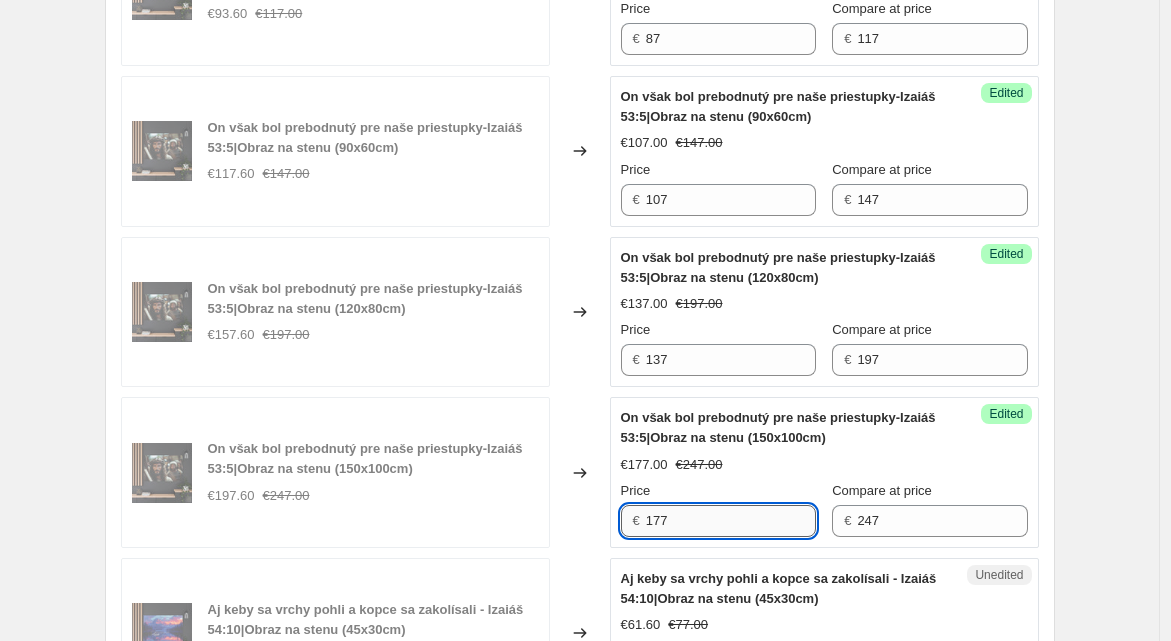 click on "177" at bounding box center [731, 521] 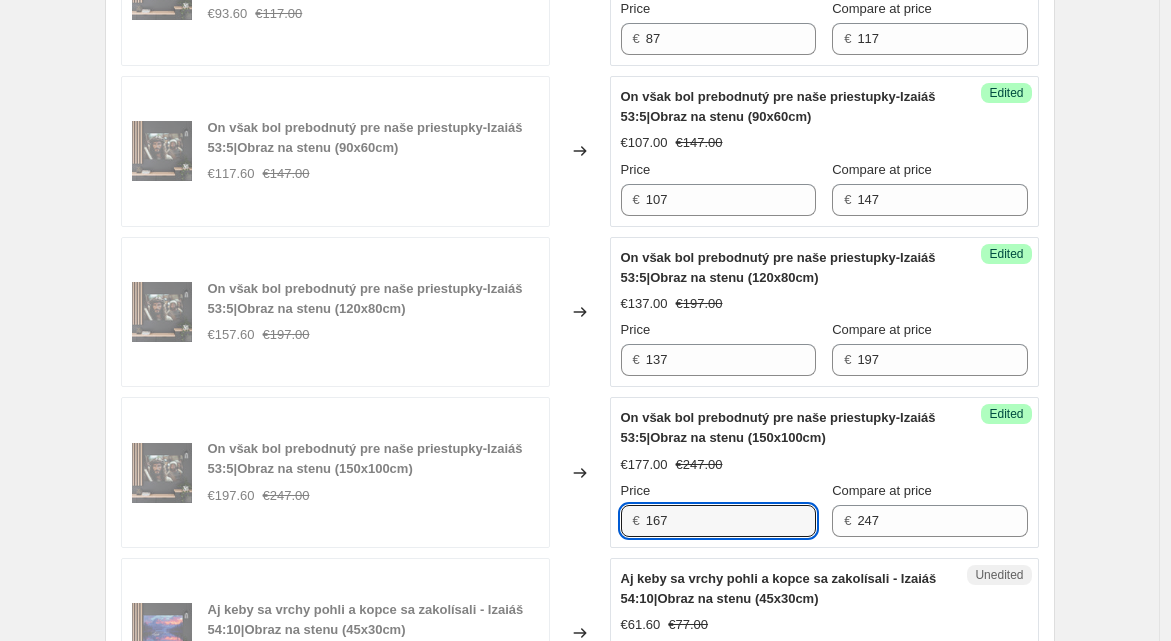 type on "167" 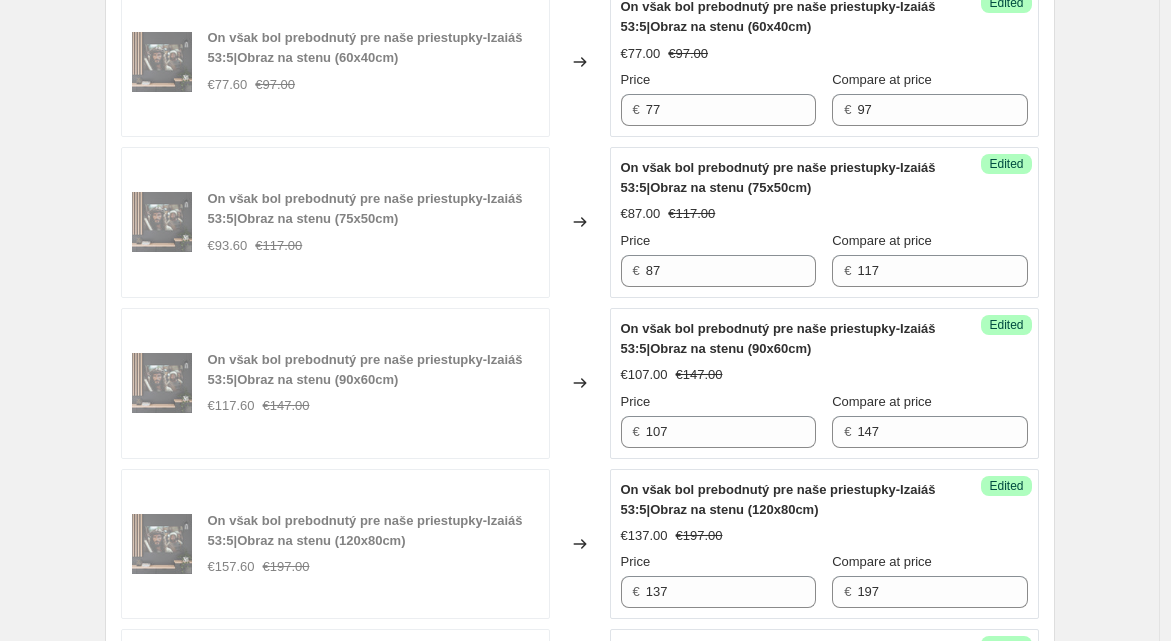 scroll, scrollTop: 850, scrollLeft: 0, axis: vertical 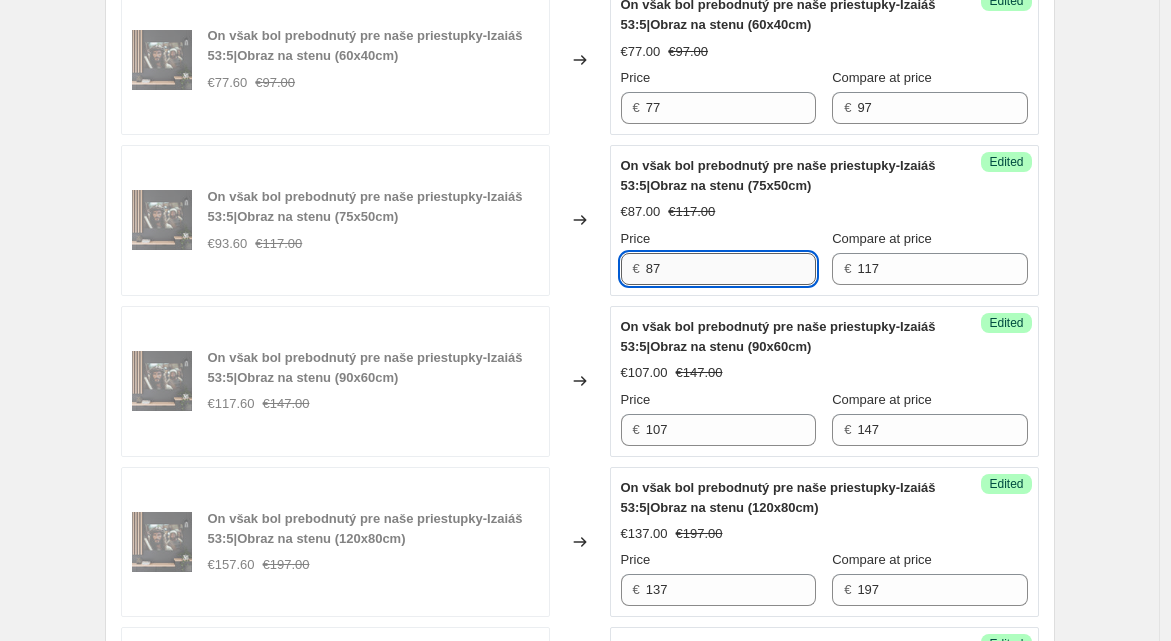 click on "87" at bounding box center (731, 269) 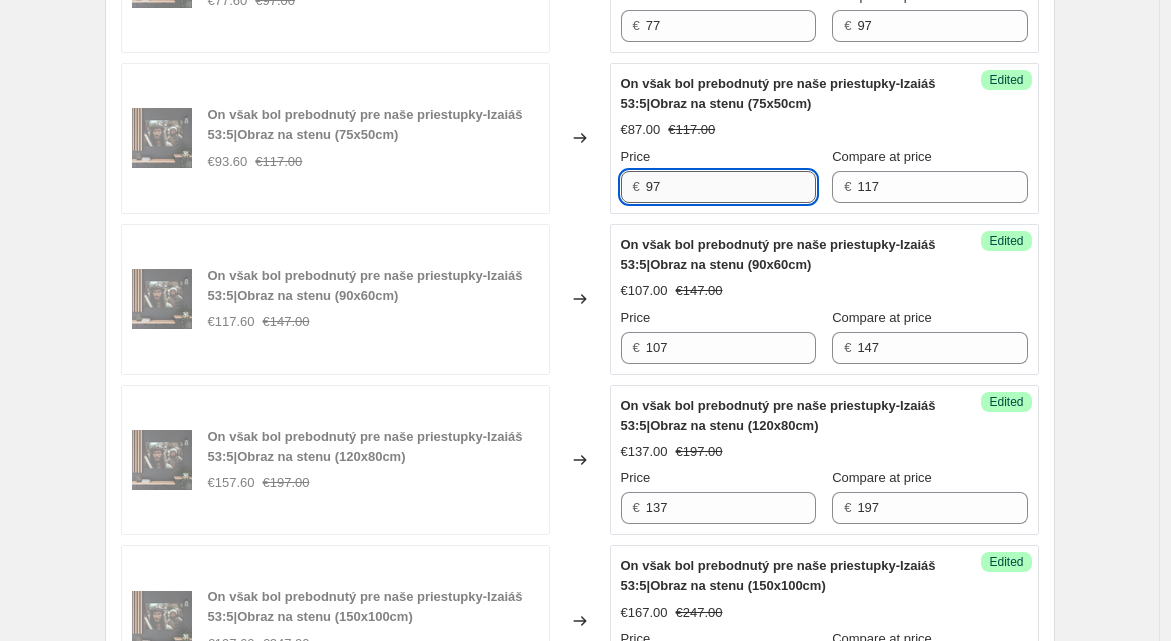 scroll, scrollTop: 934, scrollLeft: 0, axis: vertical 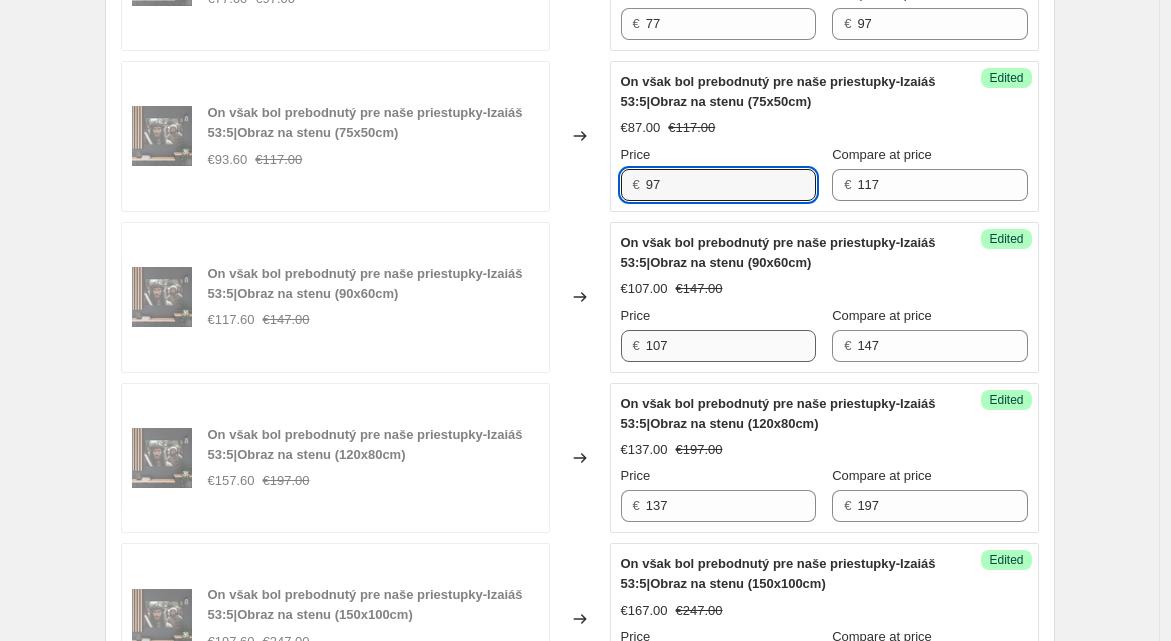 type on "97" 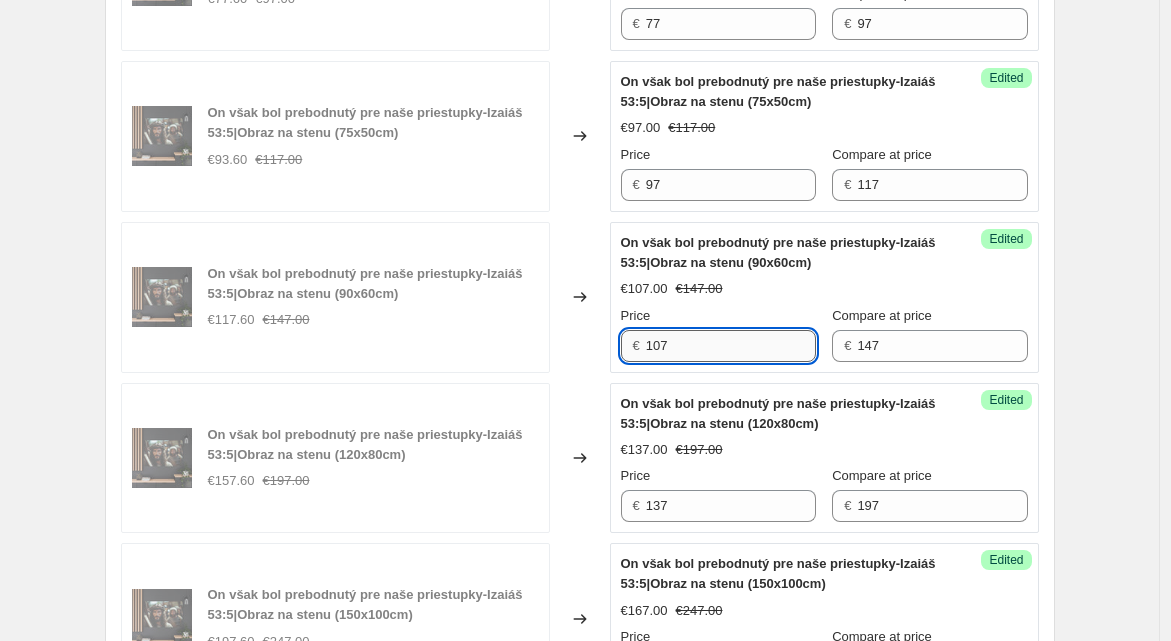 click on "107" at bounding box center (731, 346) 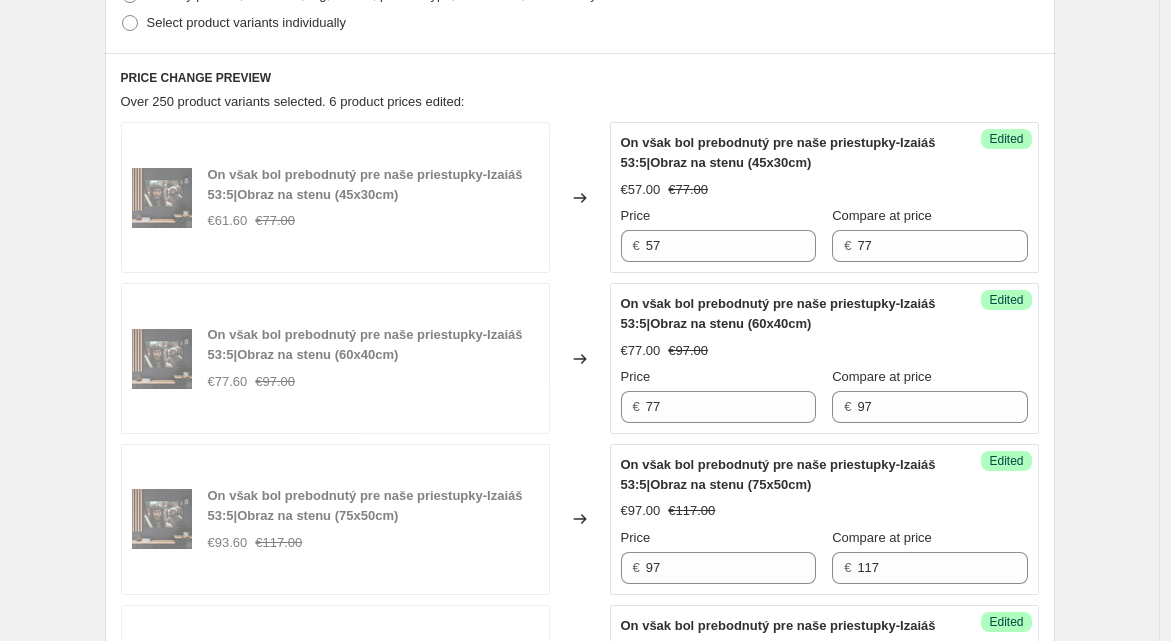 scroll, scrollTop: 550, scrollLeft: 0, axis: vertical 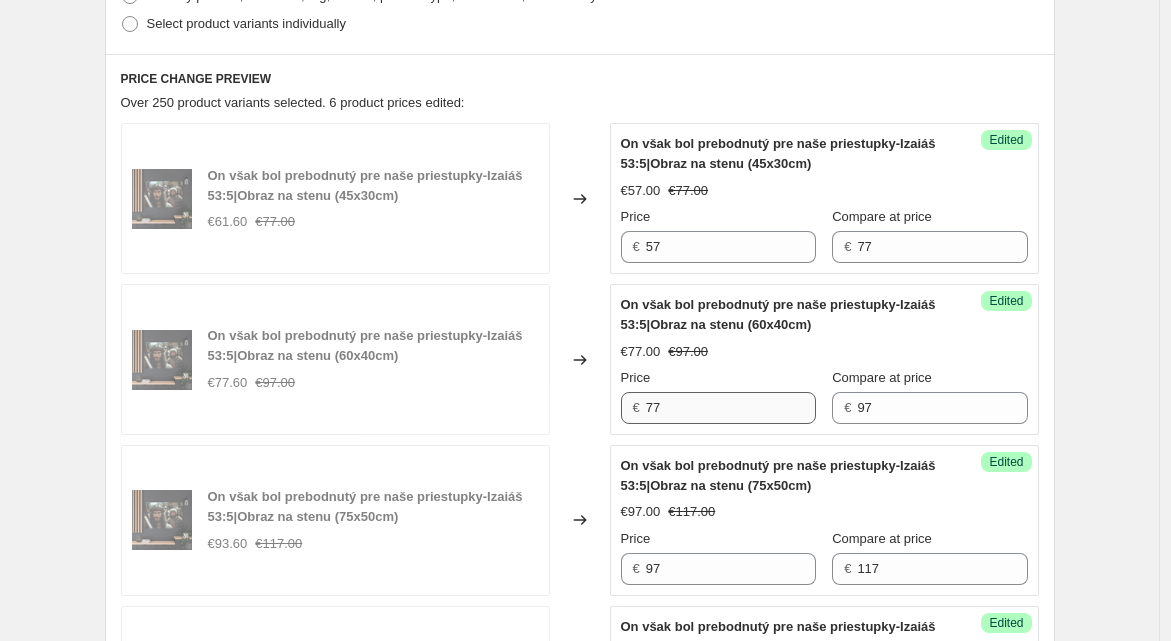 type on "117" 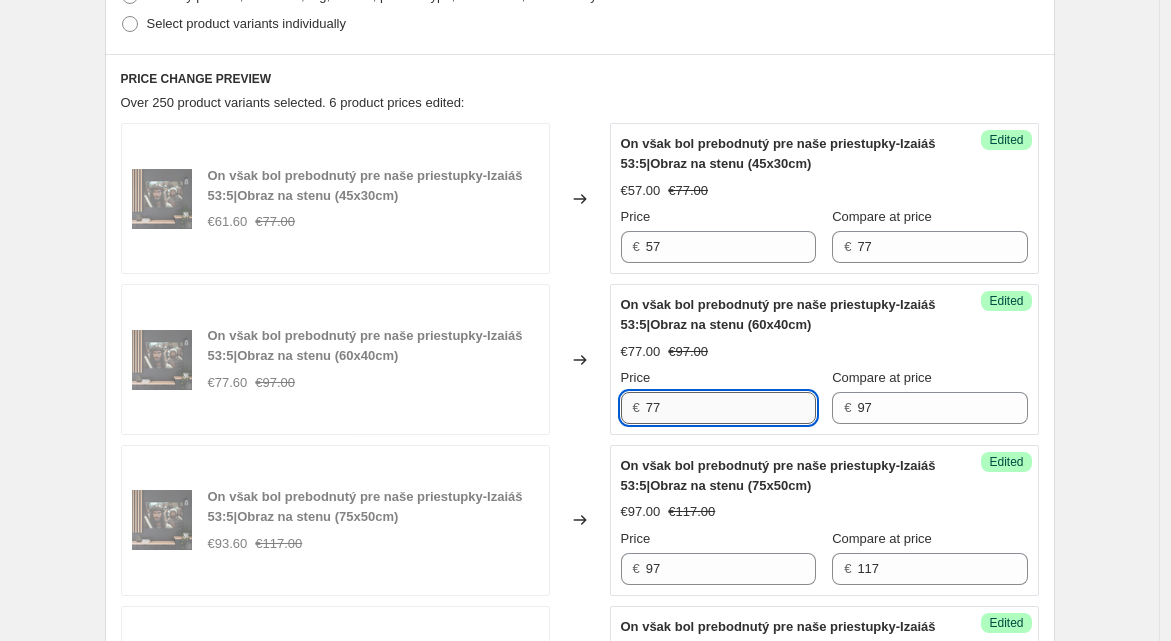 click on "77" at bounding box center [731, 408] 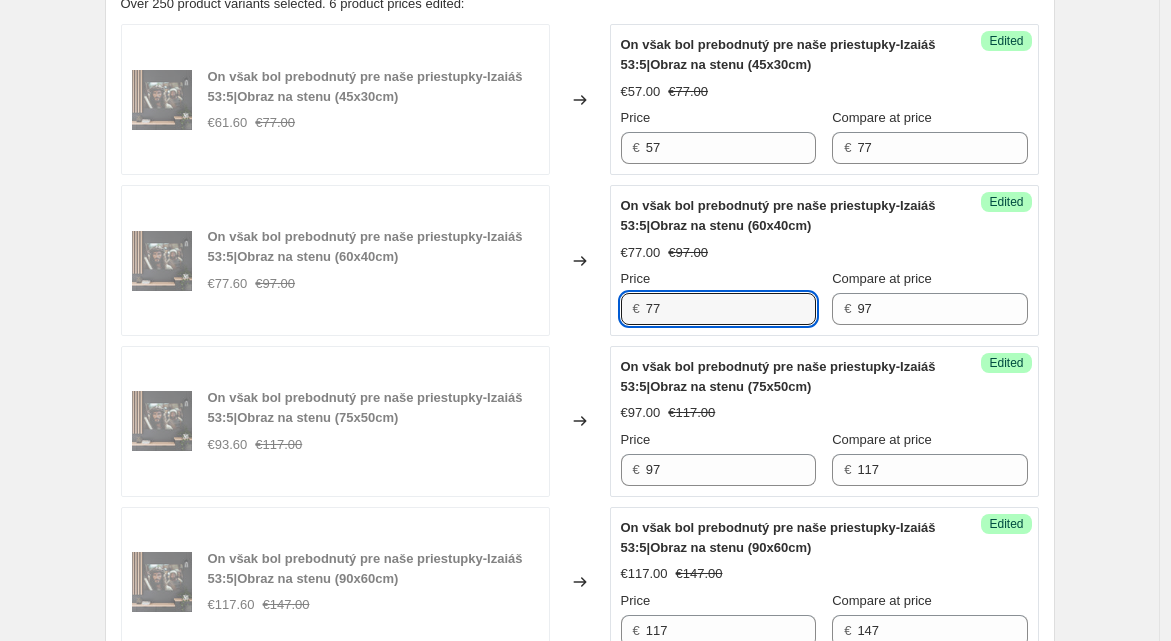 scroll, scrollTop: 651, scrollLeft: 0, axis: vertical 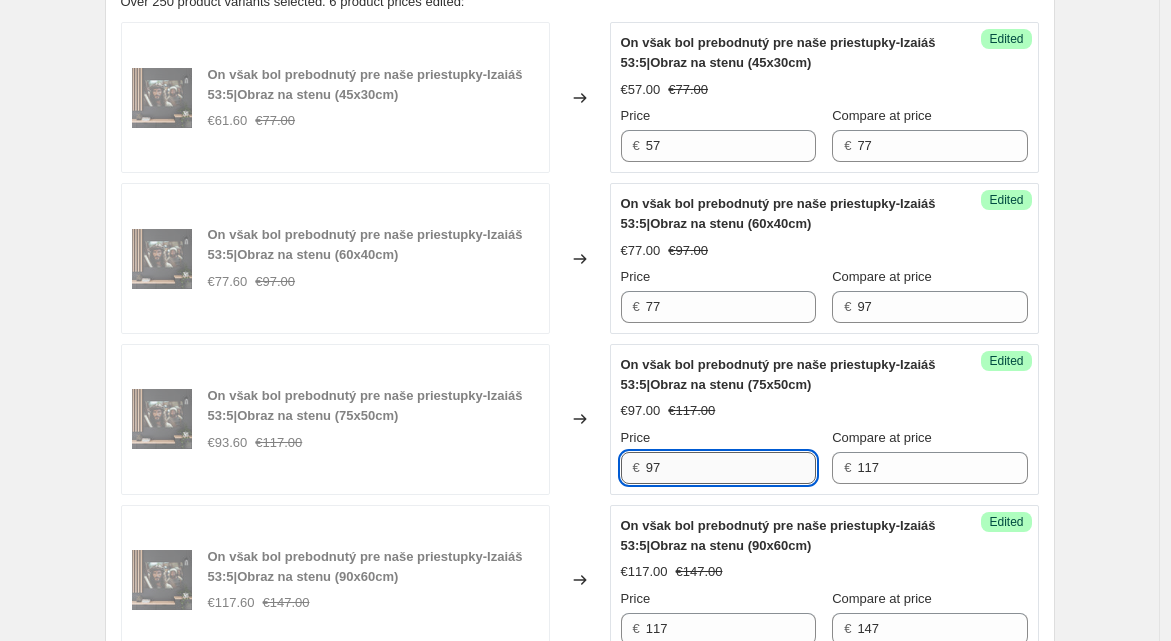 click on "97" at bounding box center [731, 468] 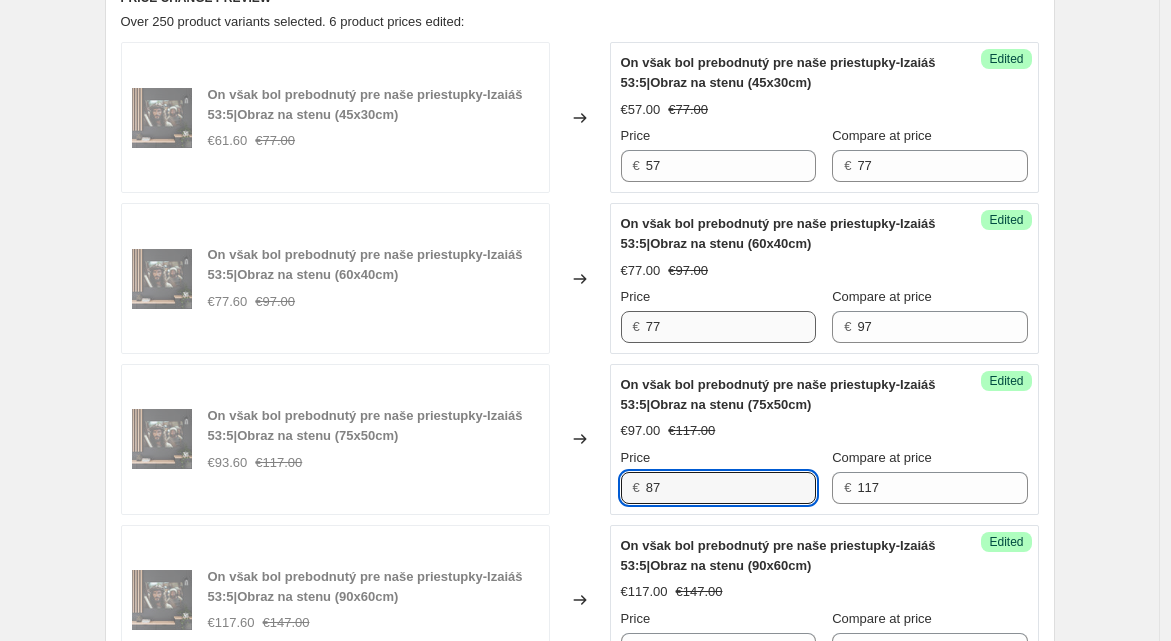 scroll, scrollTop: 630, scrollLeft: 0, axis: vertical 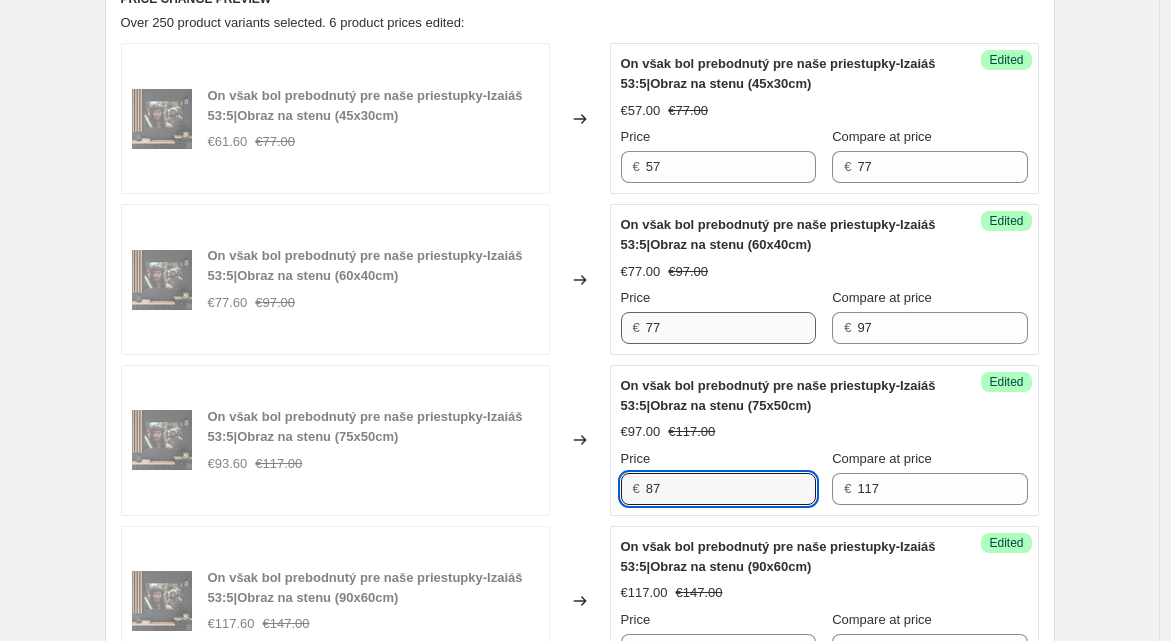 type on "87" 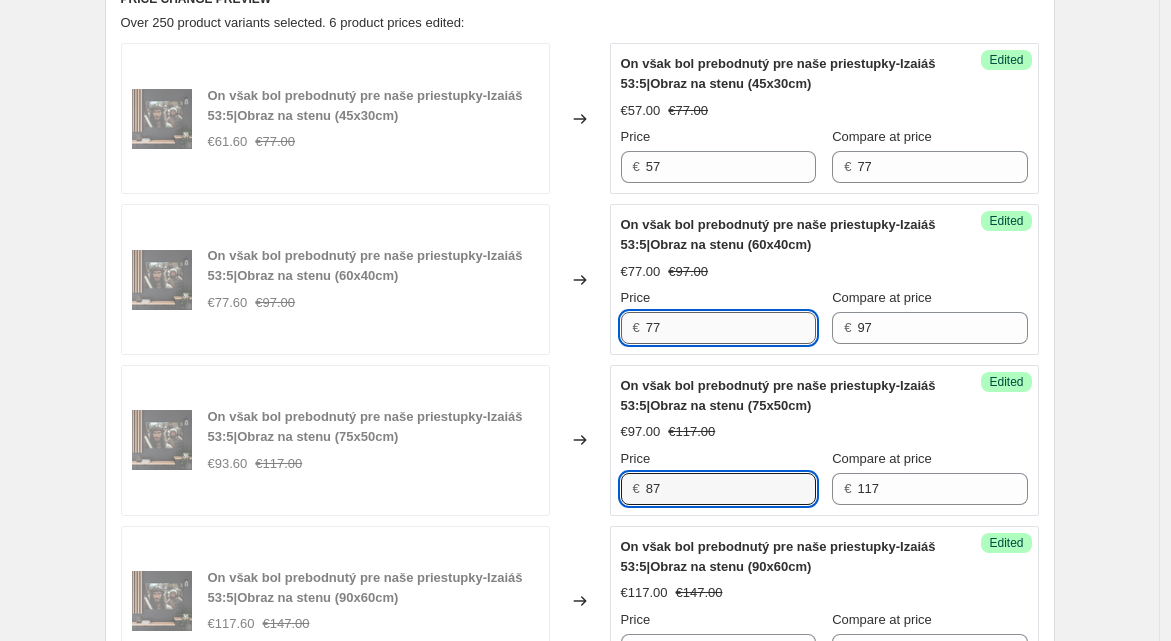 click on "77" at bounding box center [731, 328] 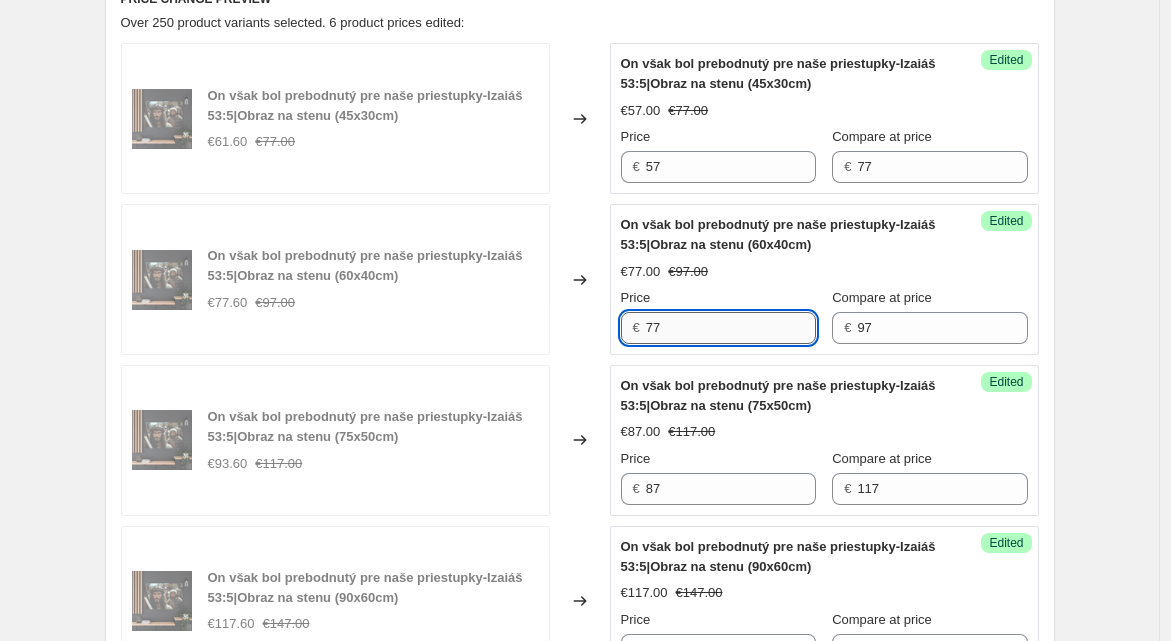 click on "77" at bounding box center (731, 328) 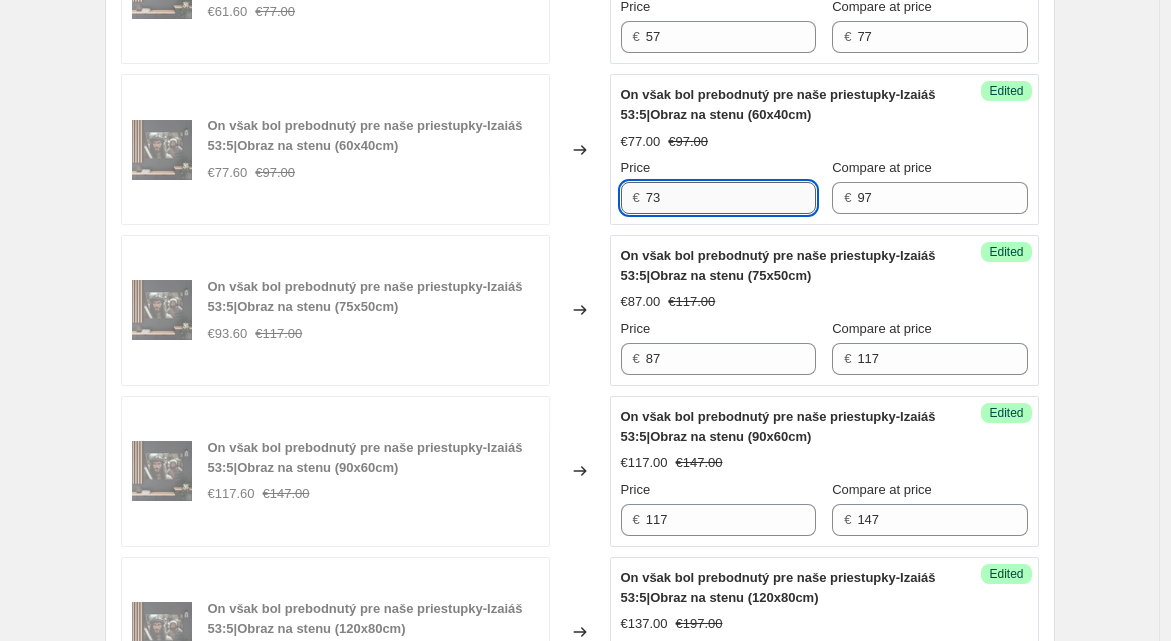 scroll, scrollTop: 783, scrollLeft: 0, axis: vertical 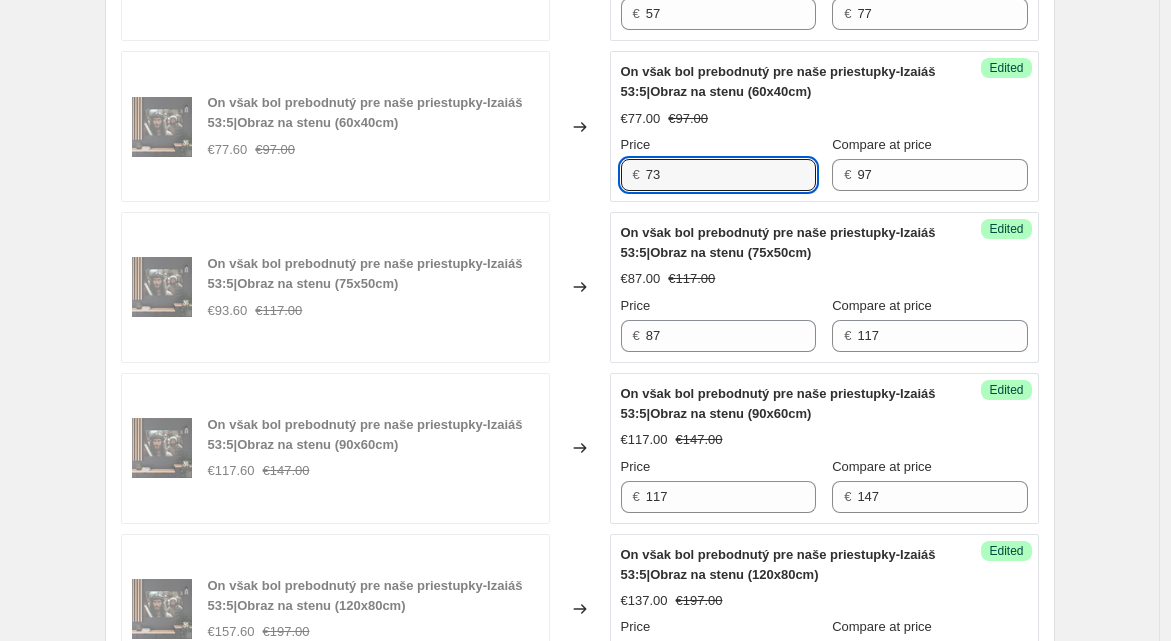 type on "73" 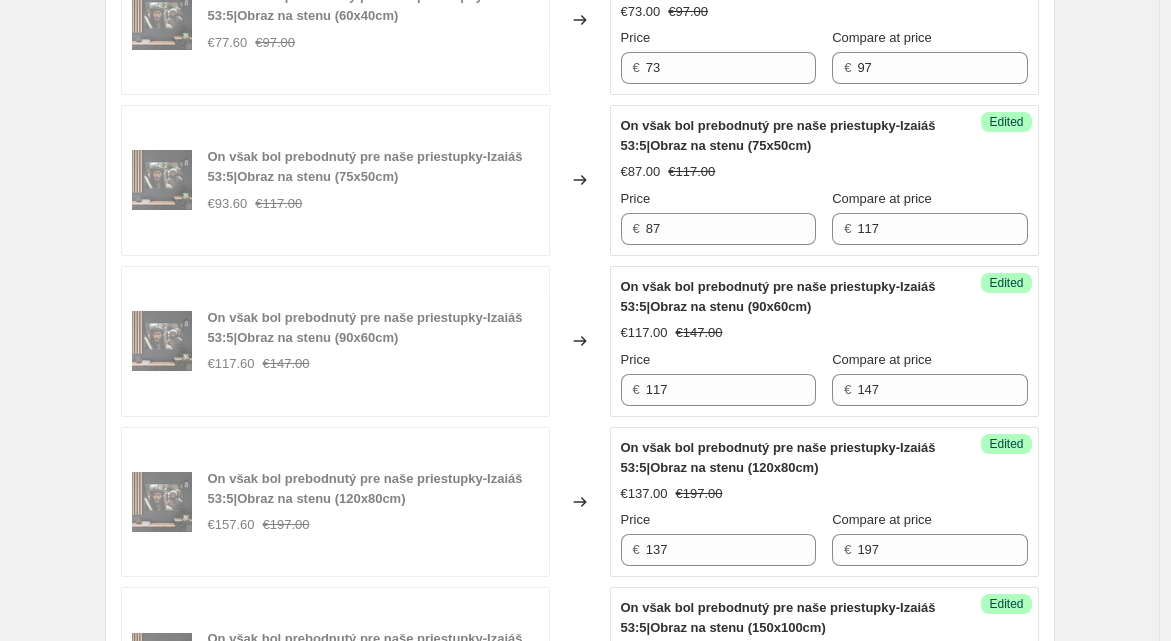 scroll, scrollTop: 892, scrollLeft: 0, axis: vertical 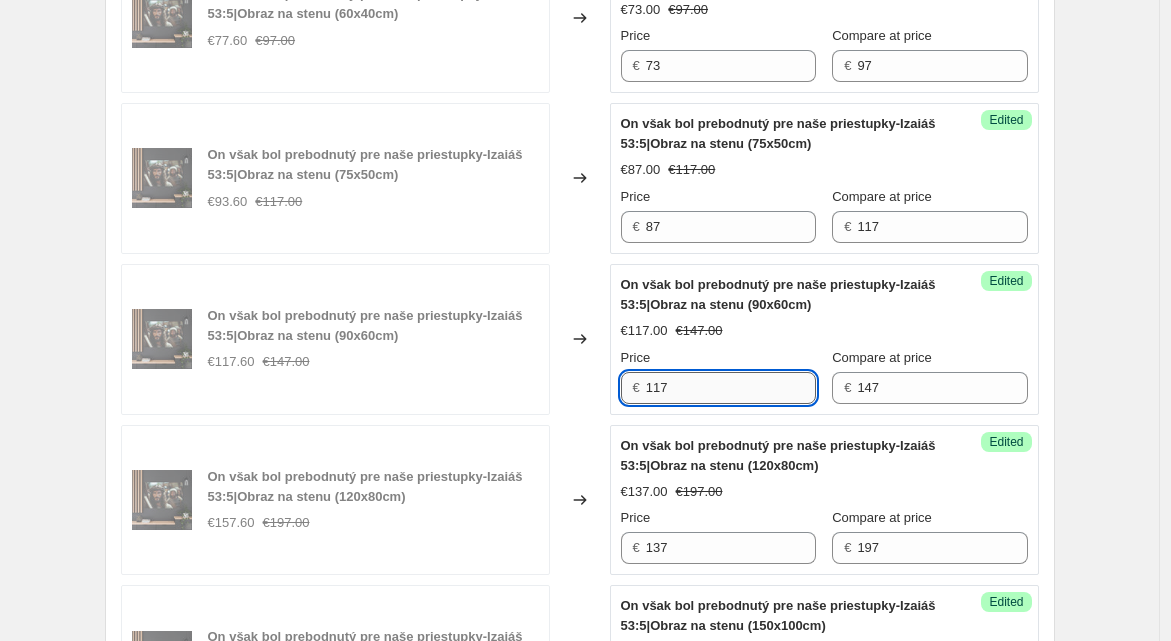 click on "117" at bounding box center [731, 388] 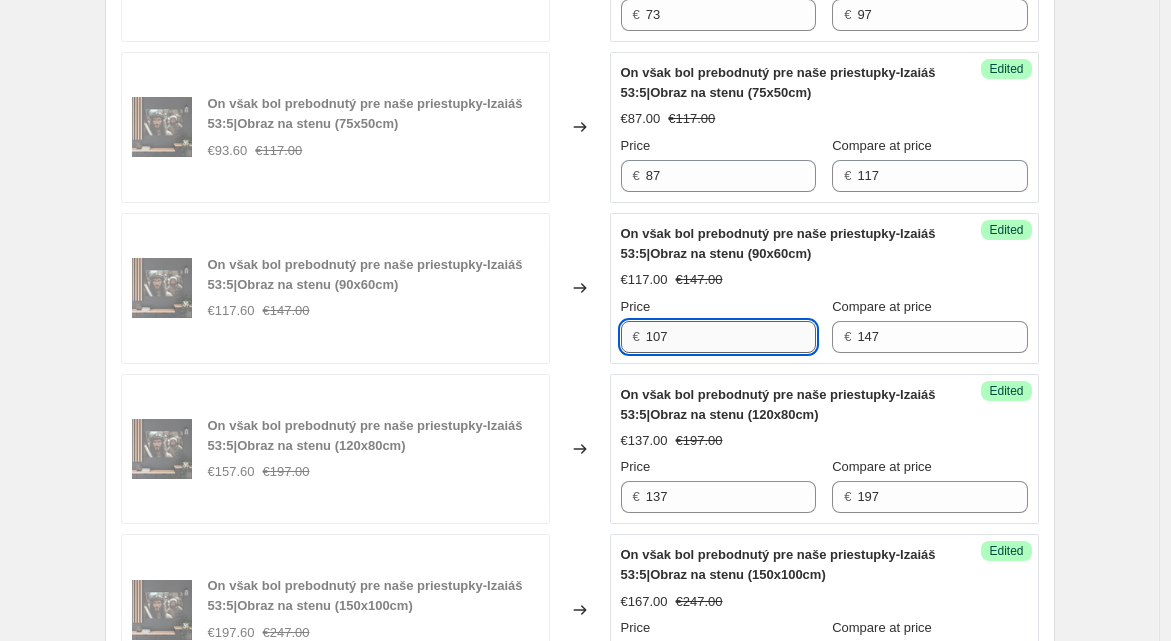 scroll, scrollTop: 945, scrollLeft: 0, axis: vertical 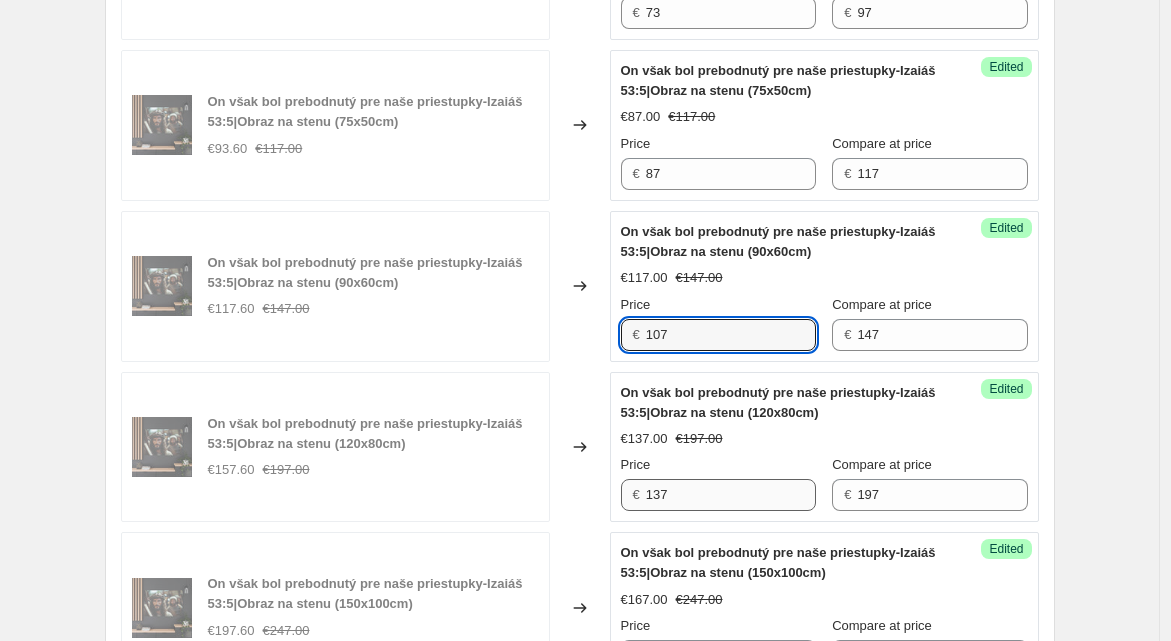 type on "107" 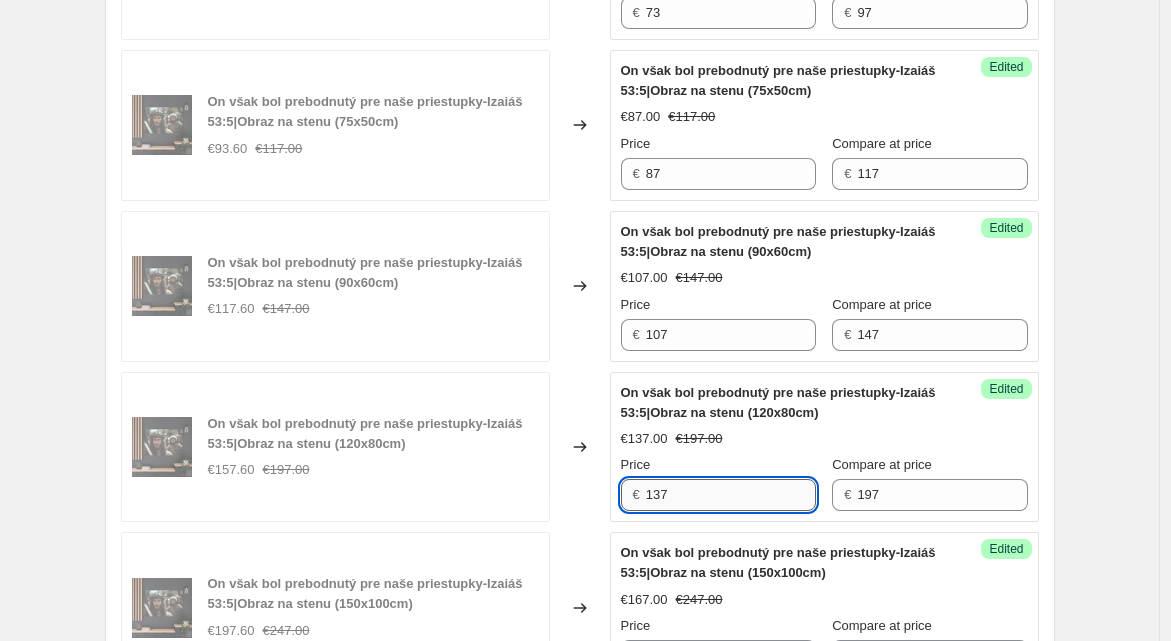 click on "137" at bounding box center [731, 495] 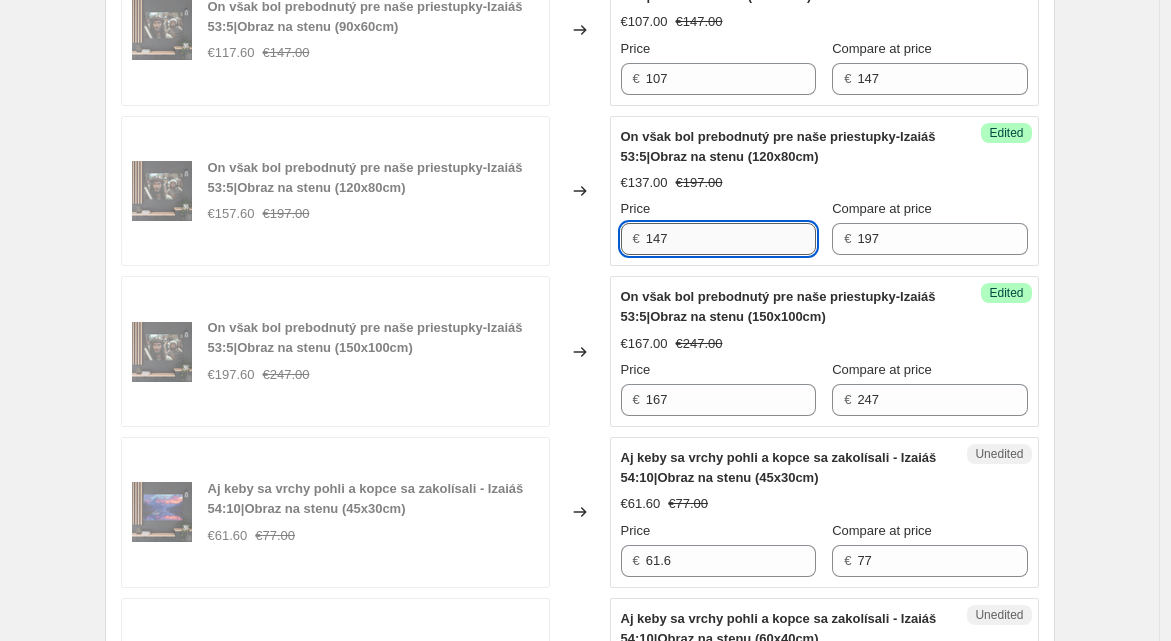 scroll, scrollTop: 1202, scrollLeft: 0, axis: vertical 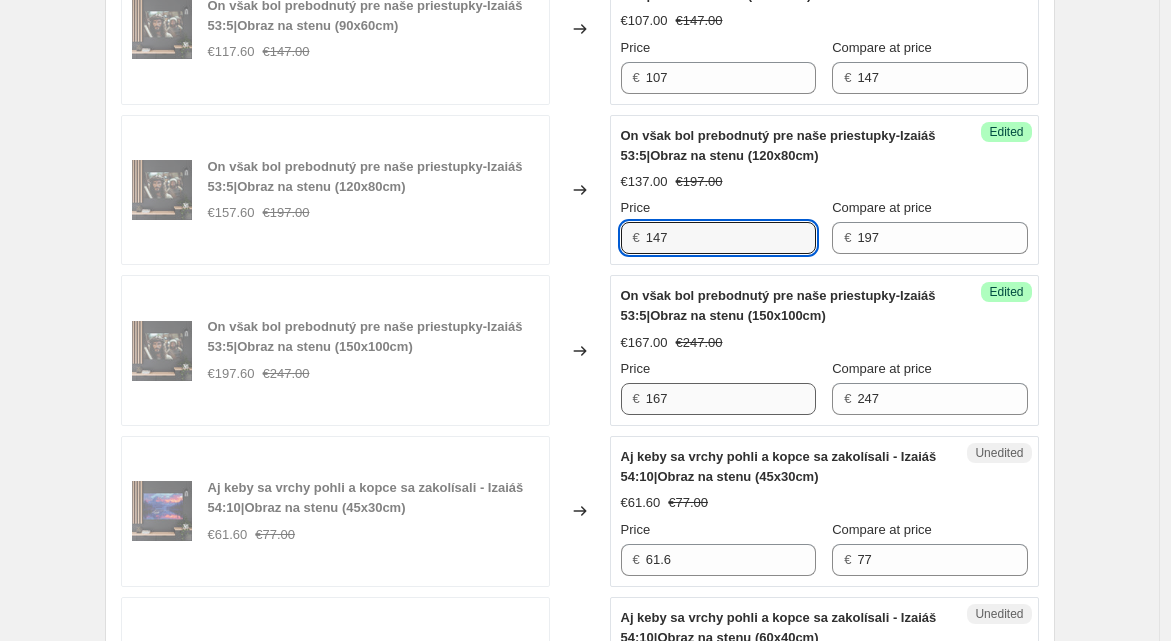 type on "147" 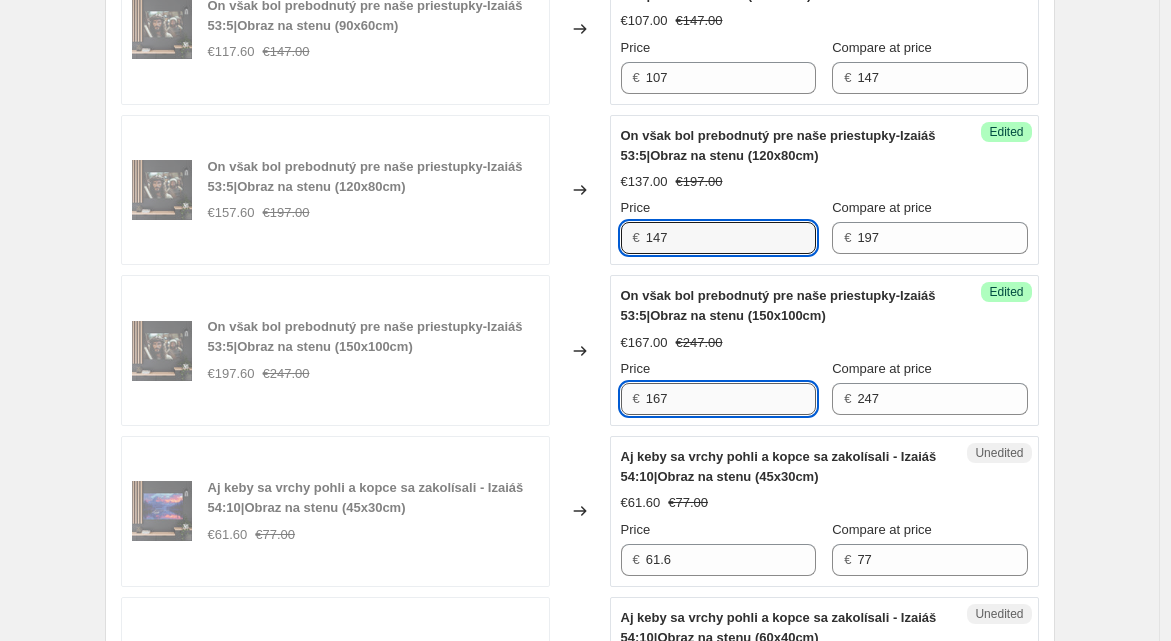 click on "167" at bounding box center (731, 399) 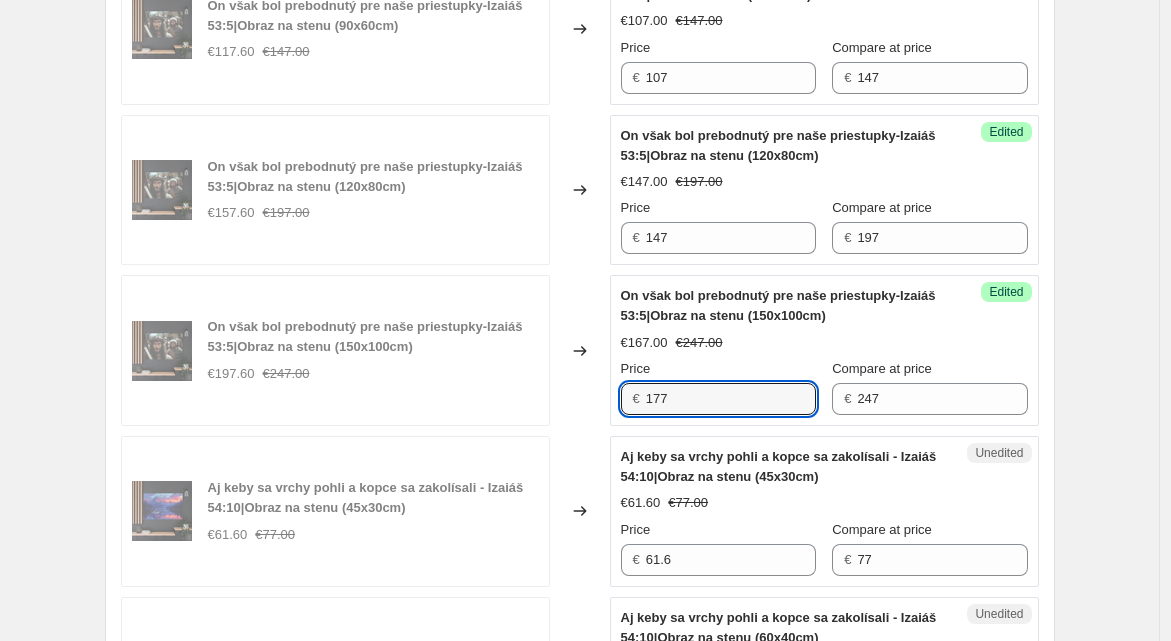 type on "177" 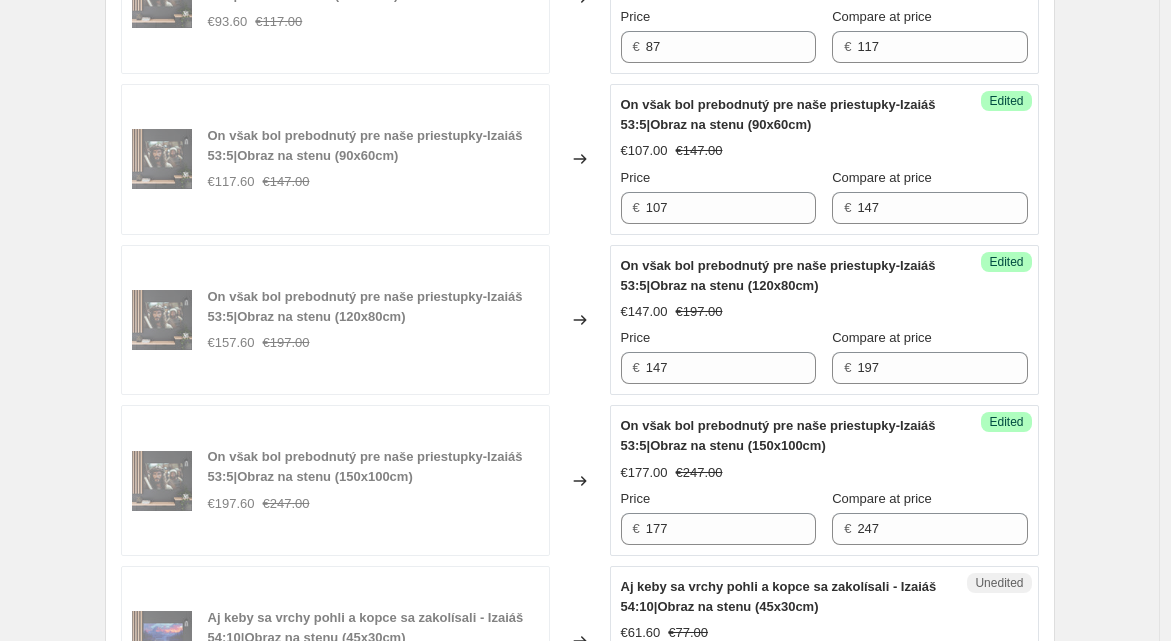 scroll, scrollTop: 1069, scrollLeft: 0, axis: vertical 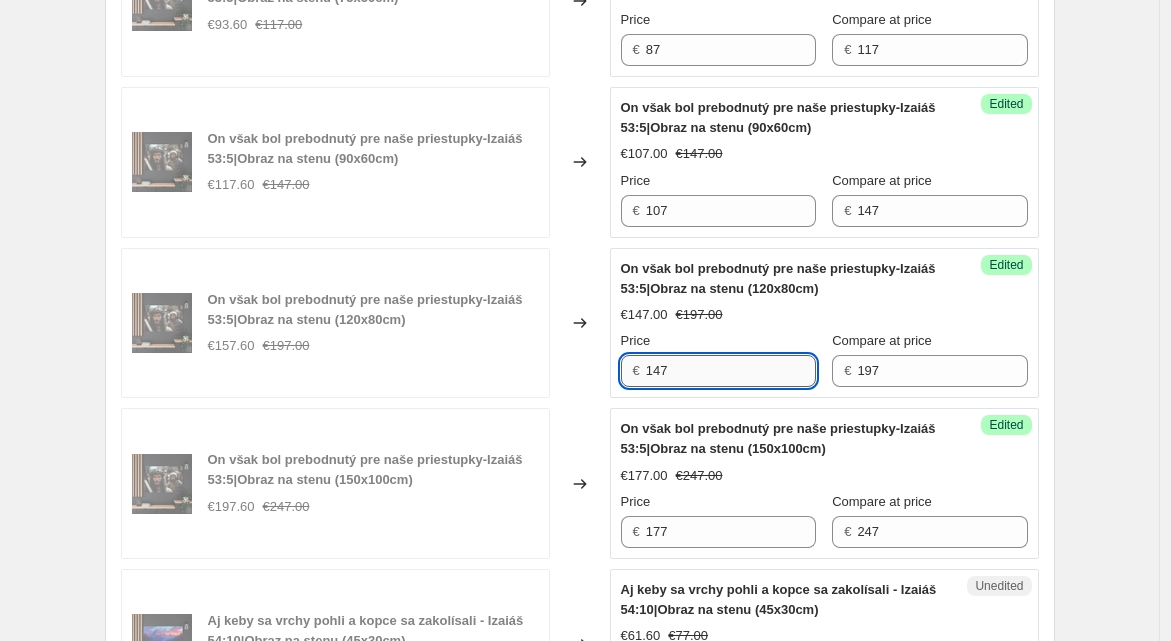 click on "147" at bounding box center [731, 371] 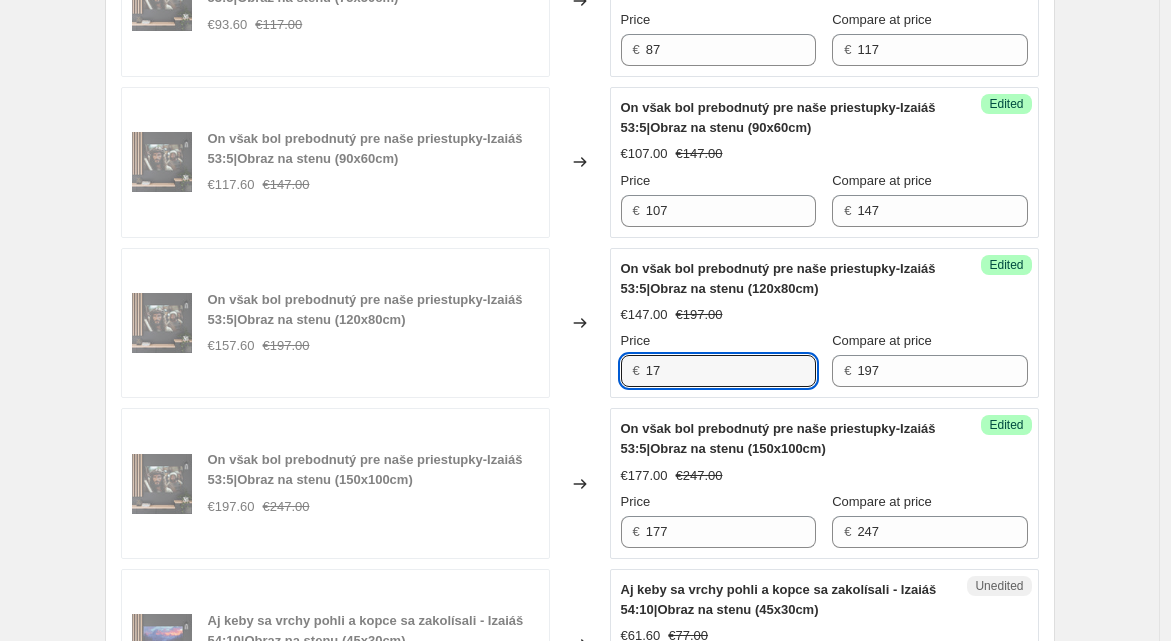 type on "147" 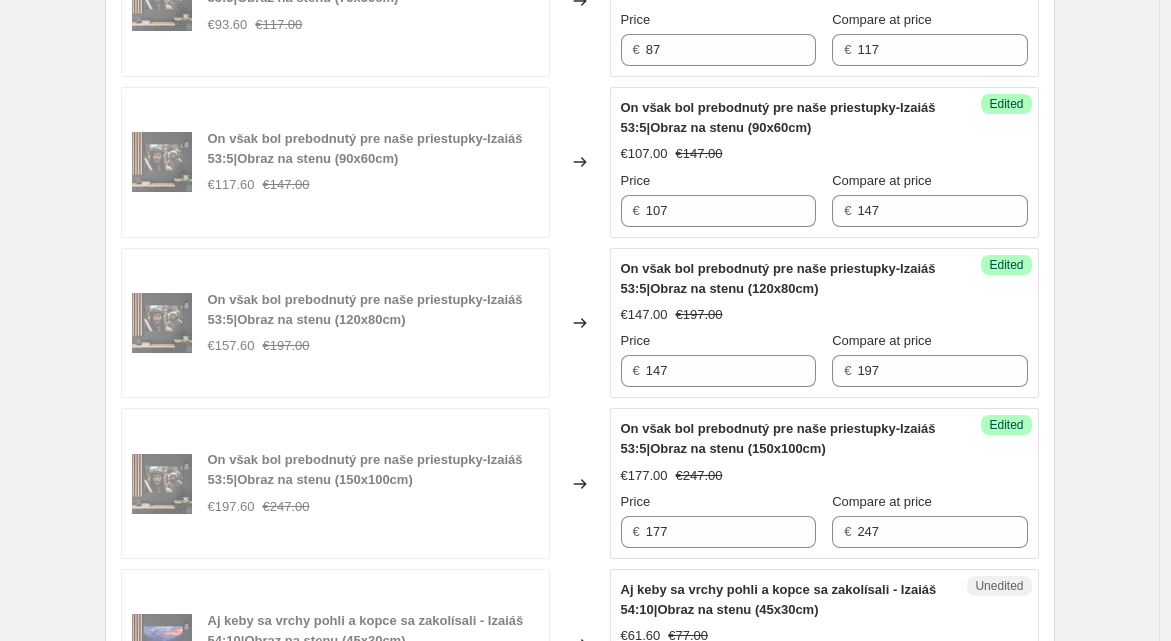 click on "Create new price [MEDICAL_DATA]. This page is ready Create new price [MEDICAL_DATA] Draft Step 1. Optionally give your price [MEDICAL_DATA] a title (eg "March 30% off sale on boots") [DATE] 13:47:37 Price [MEDICAL_DATA] This title is just for internal use, customers won't see it Step 2. Select how the prices should change Use bulk price change rules Set product prices individually Use CSV upload Select tags to add while price change is active Select tags to remove while price change is active Step 3. Select which products should change in price Select all products, use filters, or select products variants individually All products Filter by product, collection, tag, vendor, product type, variant title, or inventory Select product variants individually PRICE CHANGE PREVIEW Over 250 product variants selected. 6 product prices edited: On však bol prebodnutý pre naše priestupky-Izaiáš 53:5|Obraz na stenu (45x30cm) €61.60 €77.00 Changed to Success Edited €57.00 €77.00 Price € 57 Compare at price € 77 Edited" at bounding box center (579, 1055) 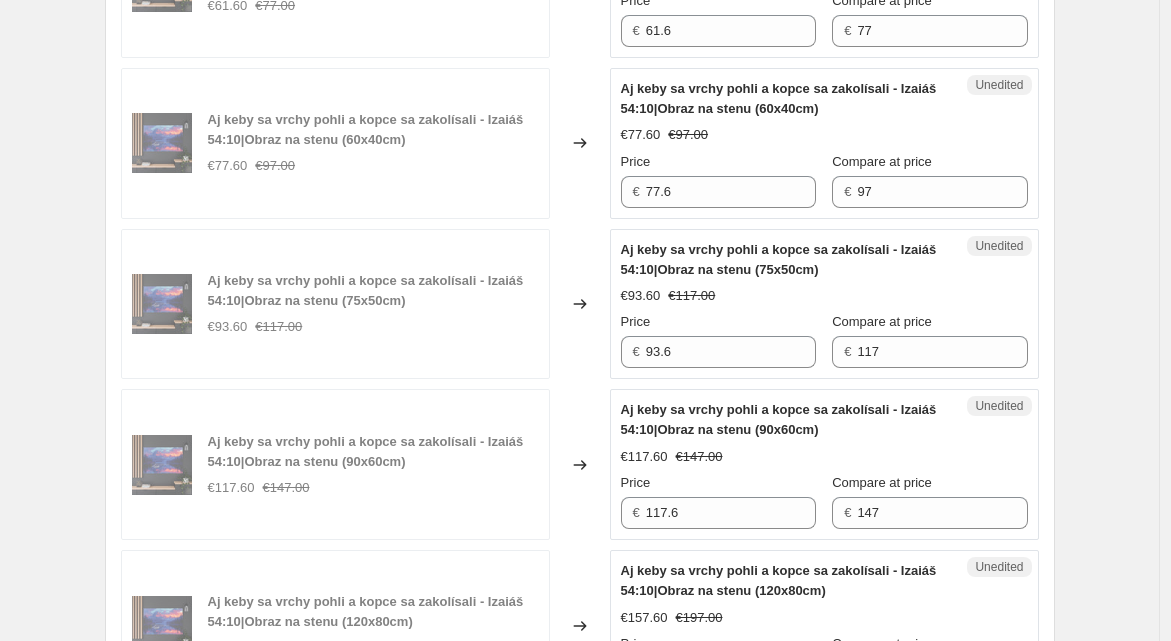 scroll, scrollTop: 1747, scrollLeft: 0, axis: vertical 